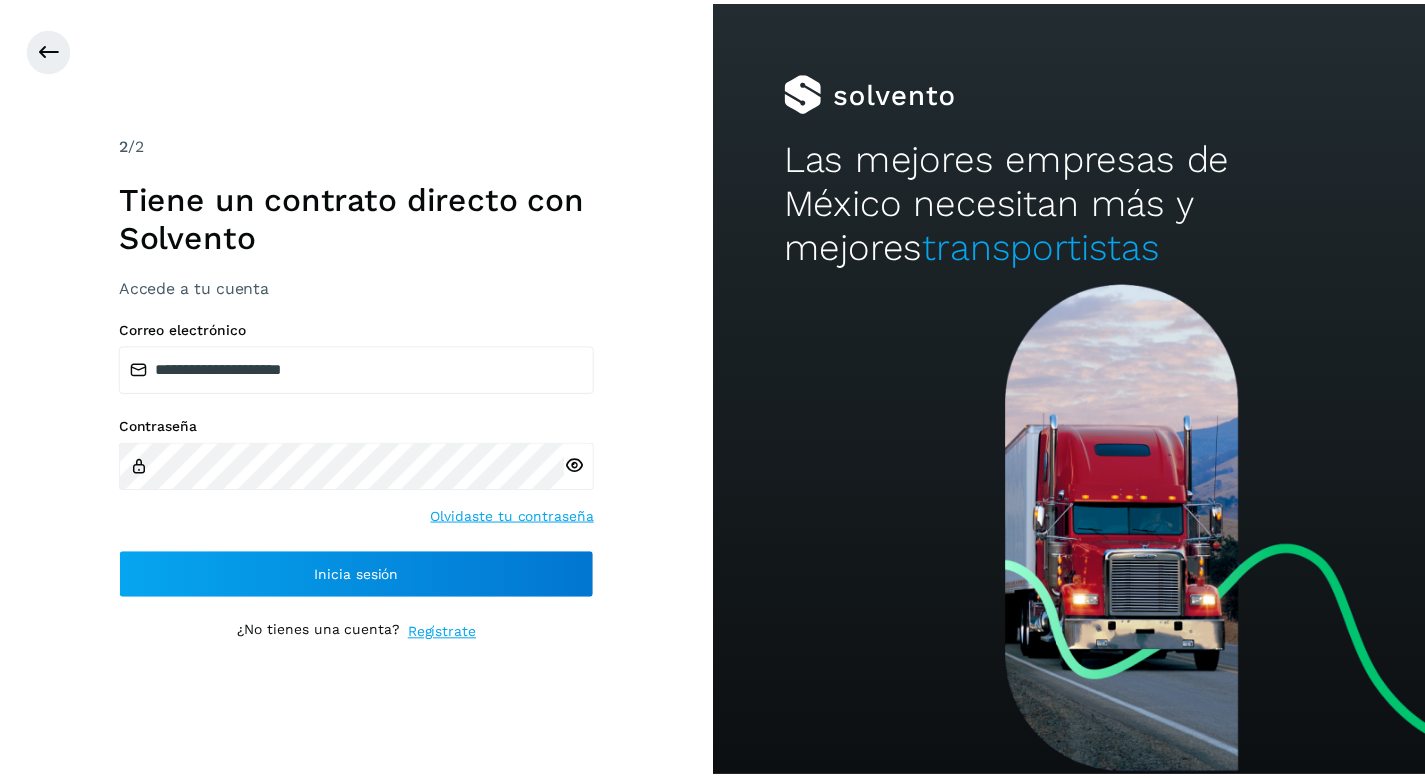scroll, scrollTop: 0, scrollLeft: 0, axis: both 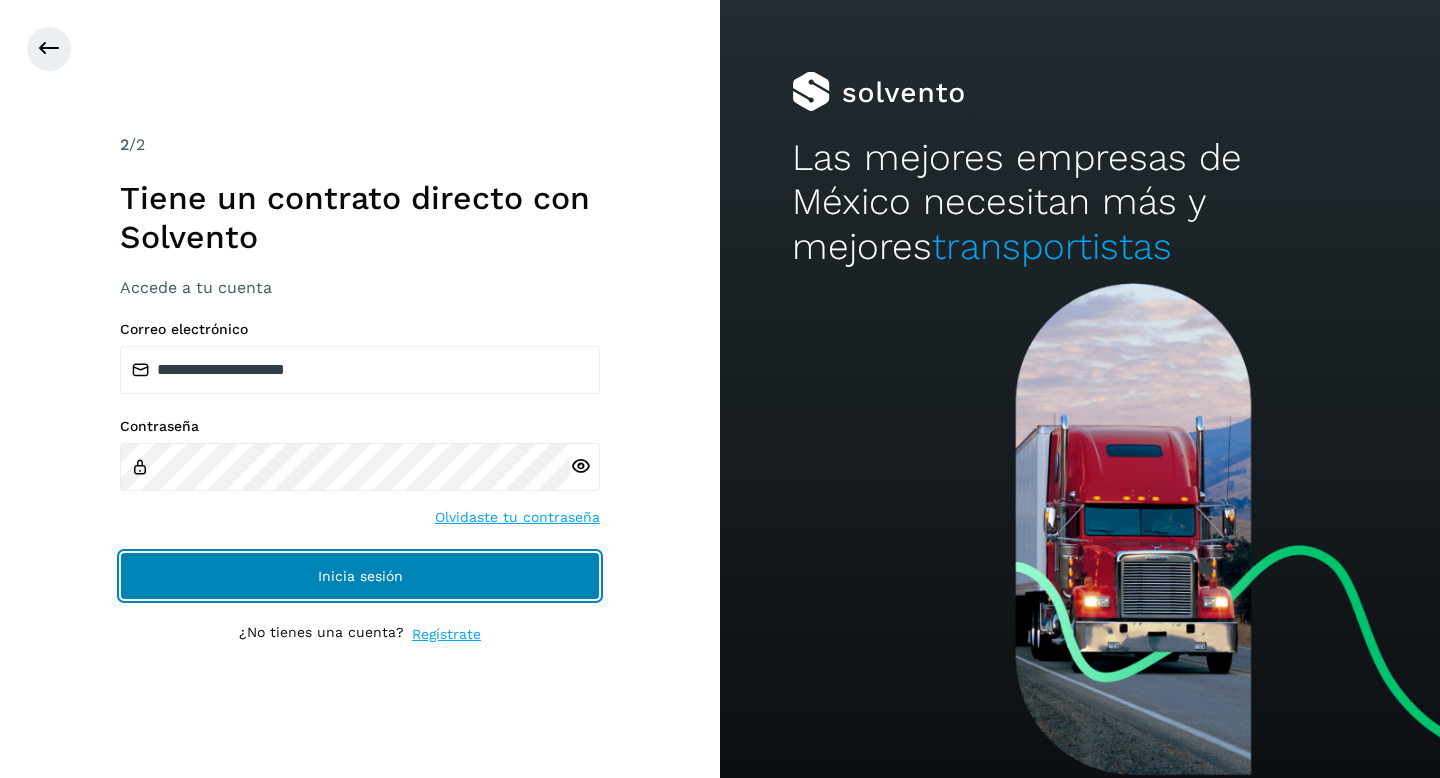 click on "Inicia sesión" at bounding box center (360, 576) 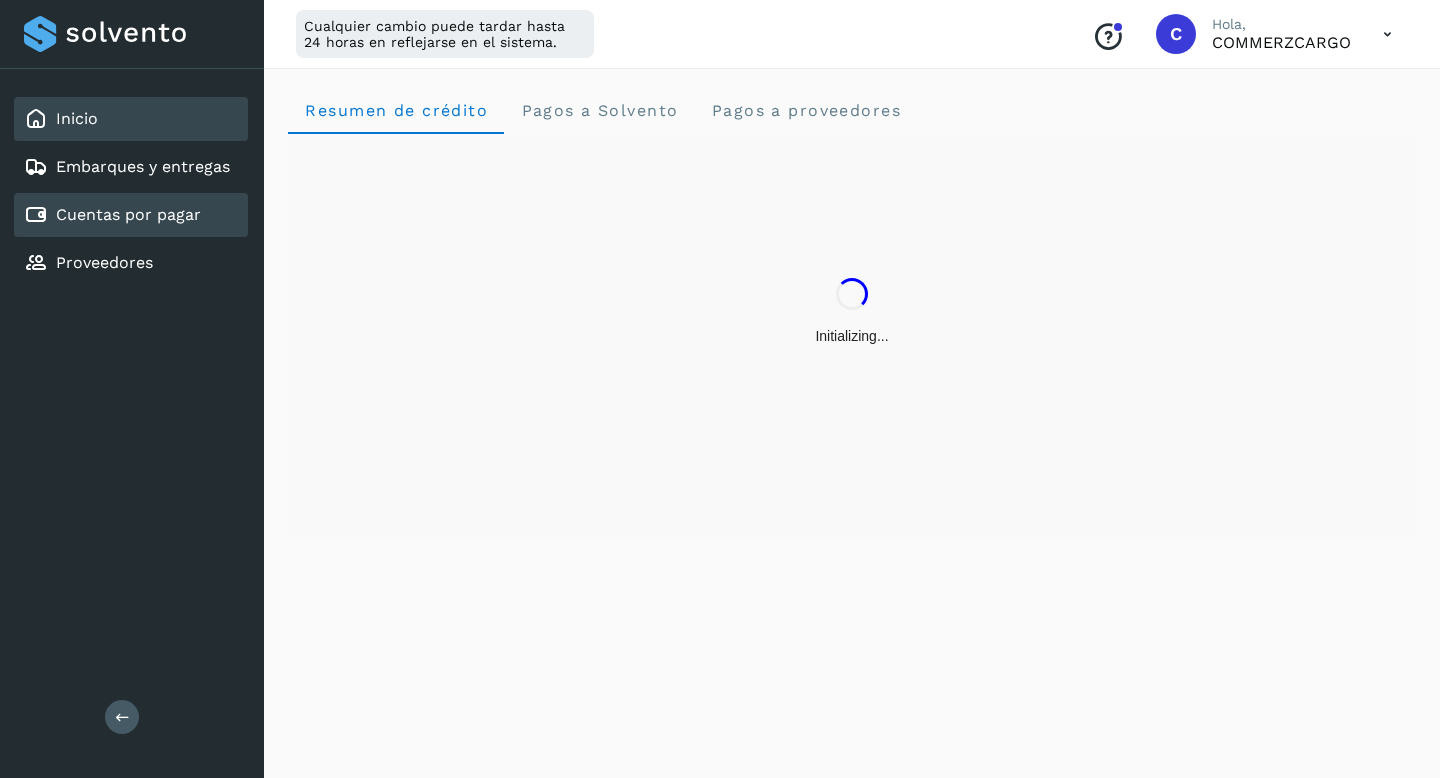 click on "Cuentas por pagar" at bounding box center (128, 214) 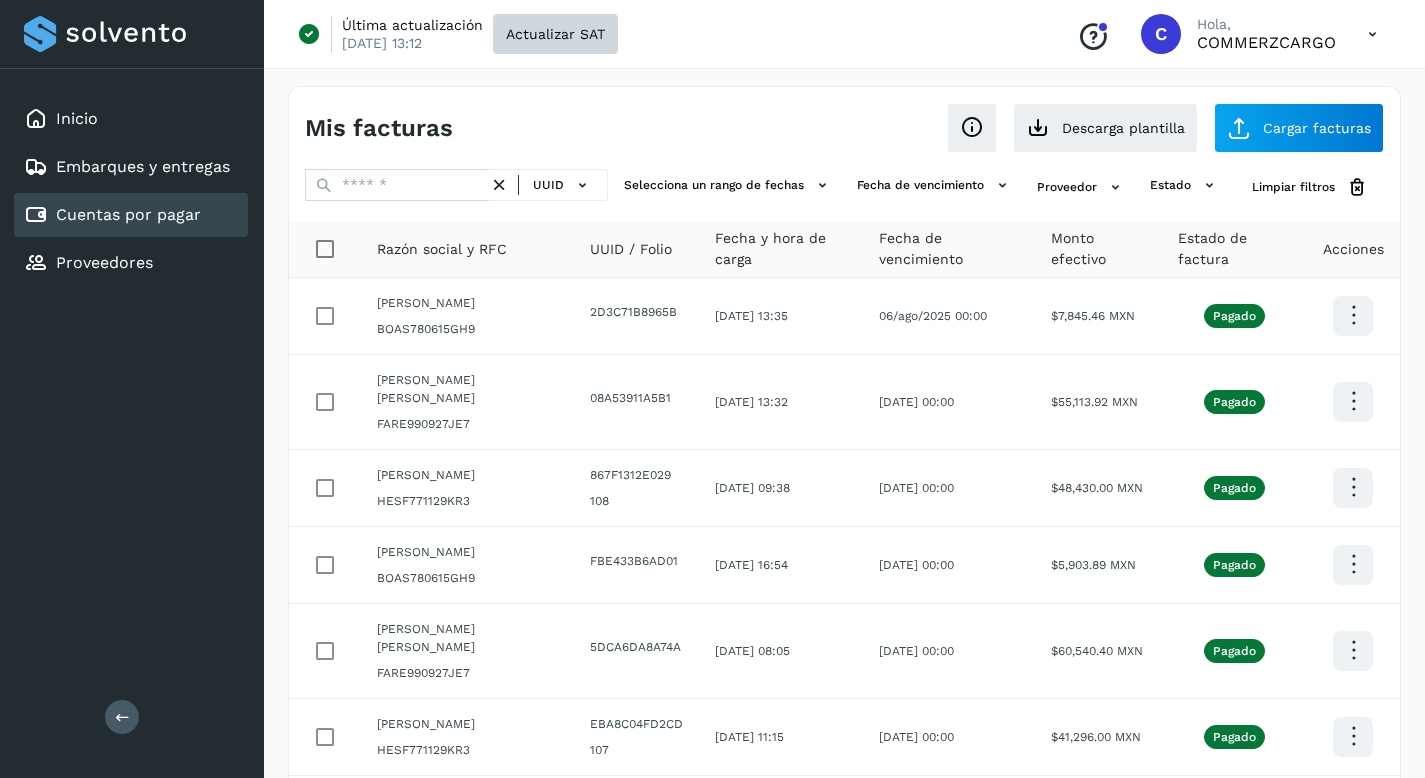 click on "Actualizar SAT" at bounding box center (555, 34) 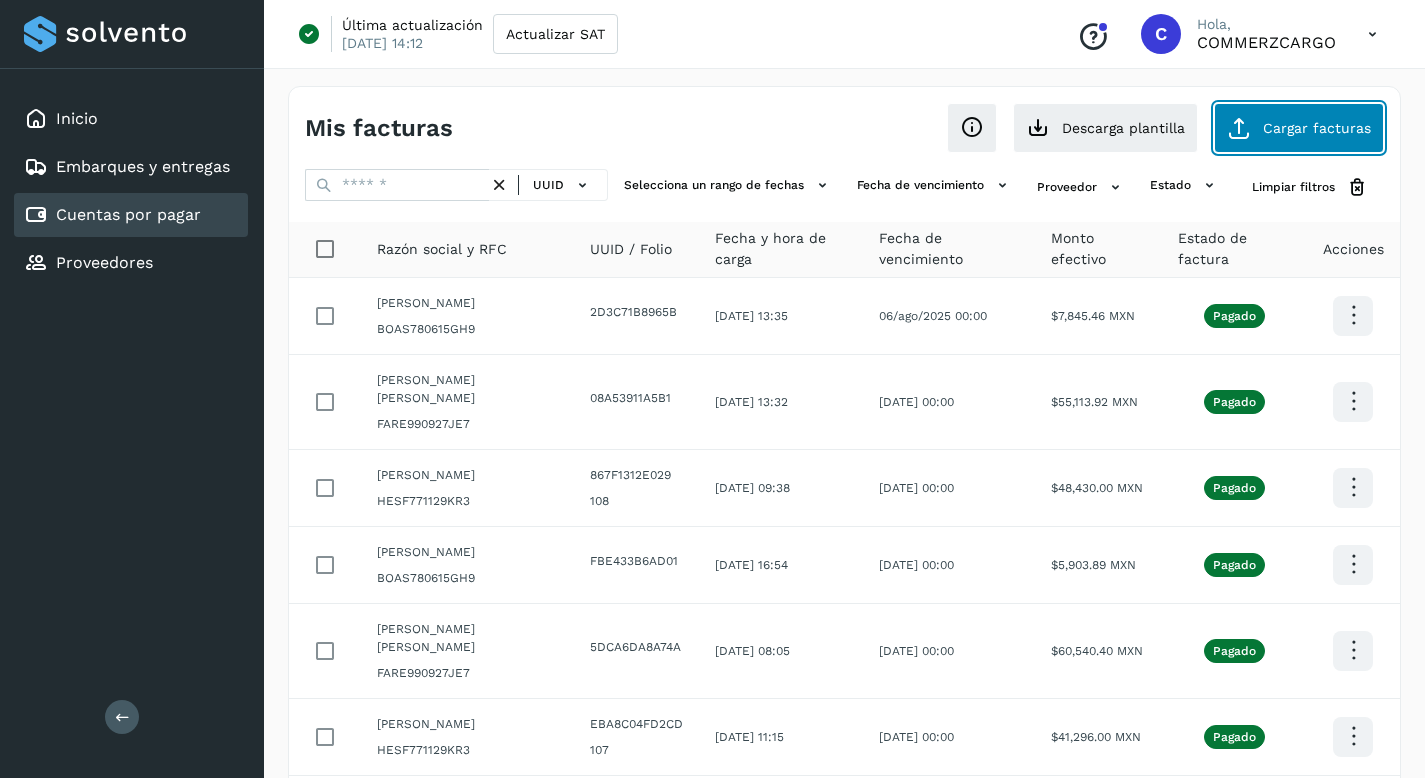 click on "Cargar facturas" 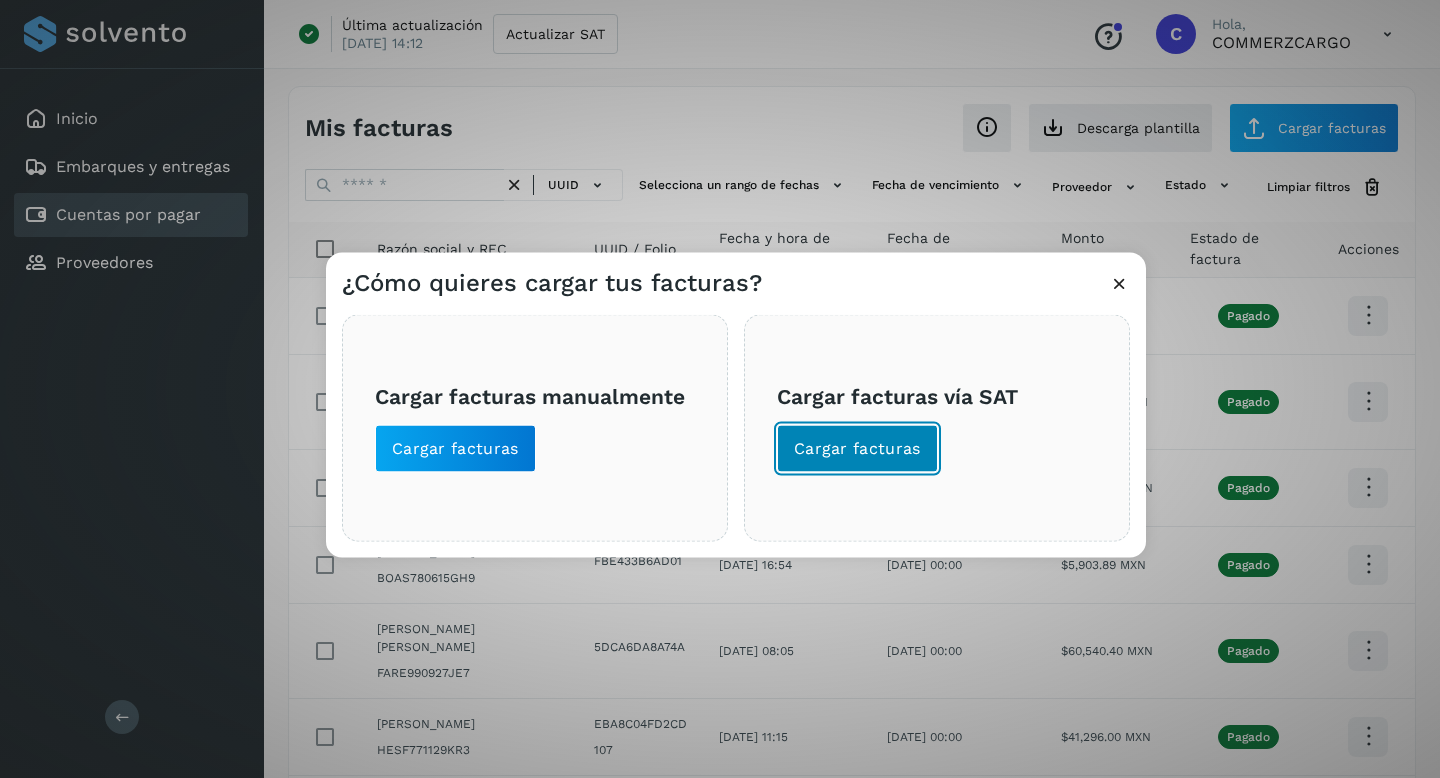 click on "Cargar facturas" 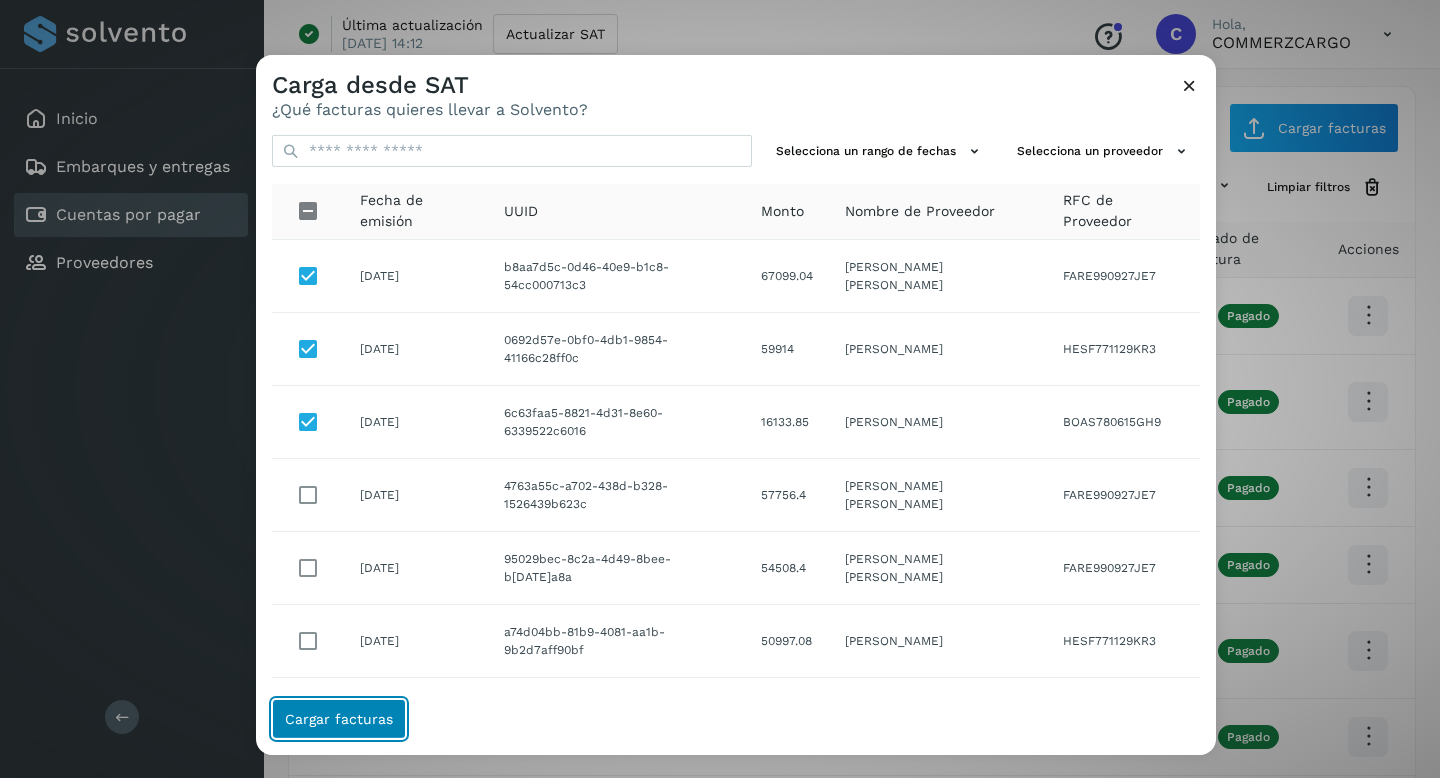 click on "Cargar facturas" at bounding box center [339, 719] 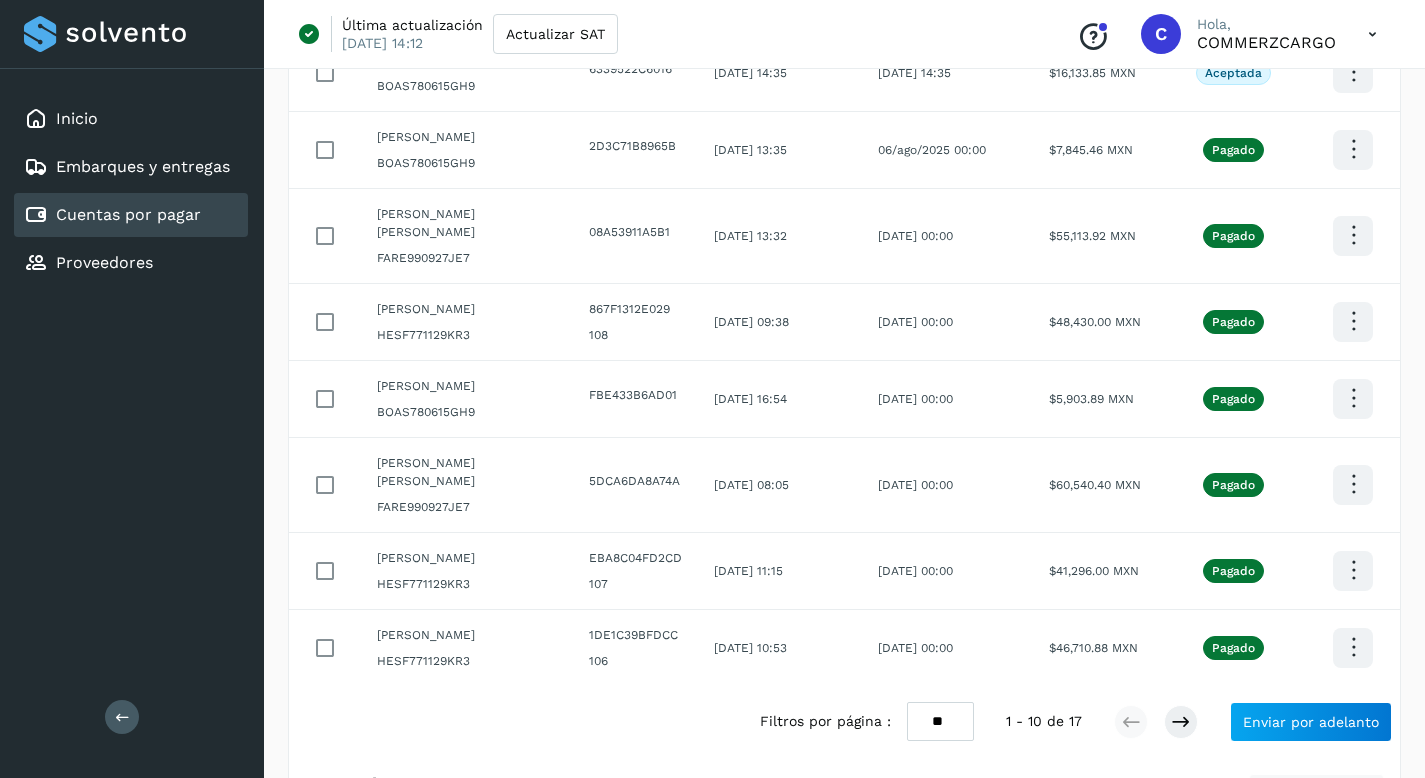 scroll, scrollTop: 574, scrollLeft: 0, axis: vertical 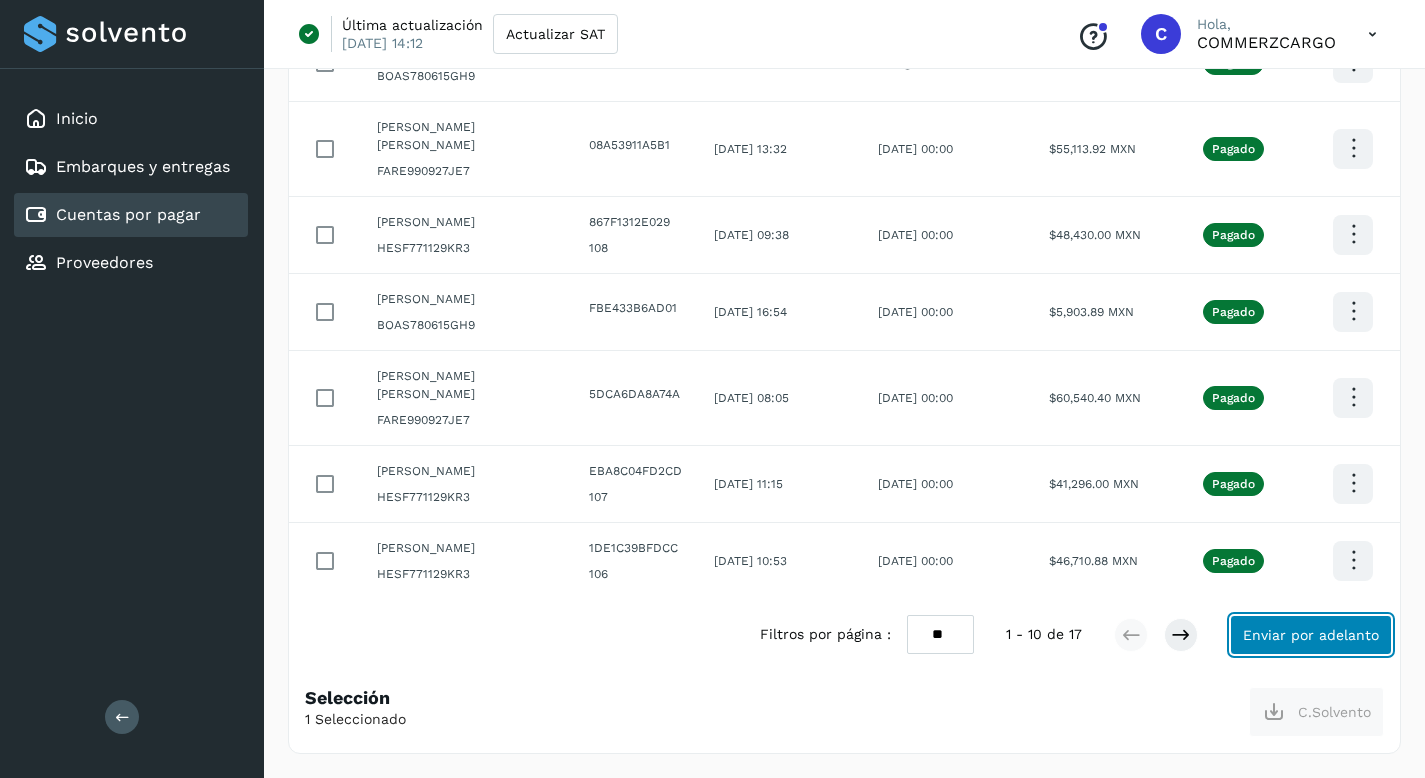 click on "Enviar por adelanto" 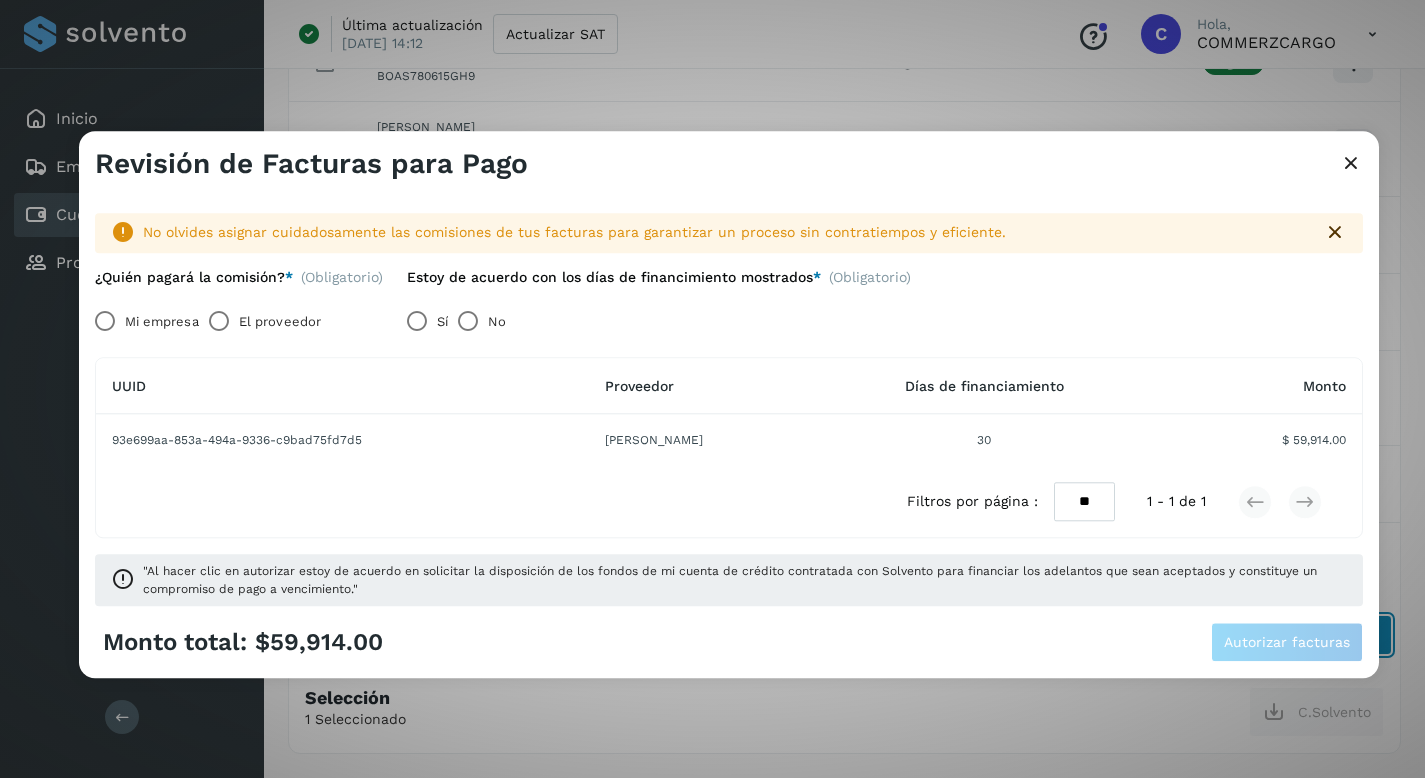 scroll, scrollTop: 520, scrollLeft: 0, axis: vertical 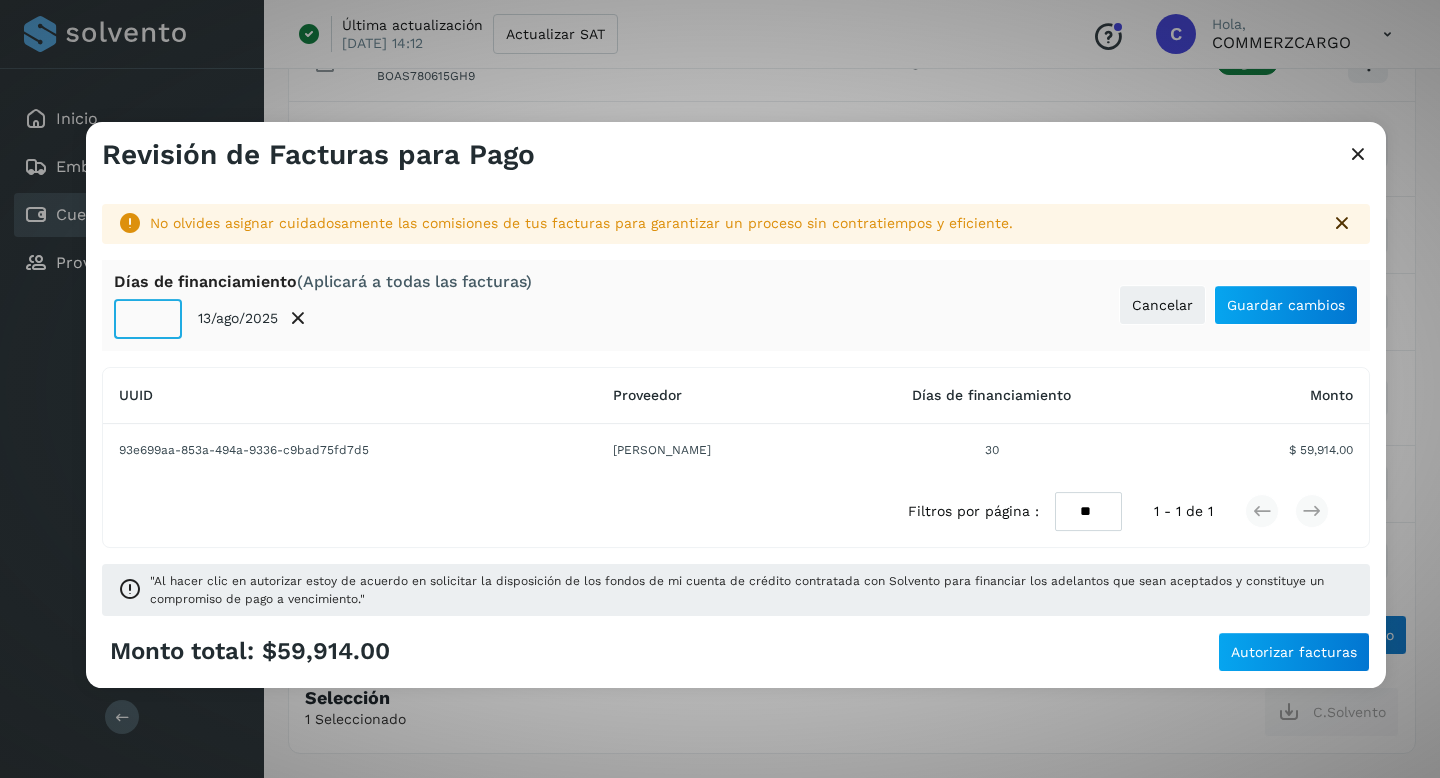 drag, startPoint x: 166, startPoint y: 317, endPoint x: 122, endPoint y: 317, distance: 44 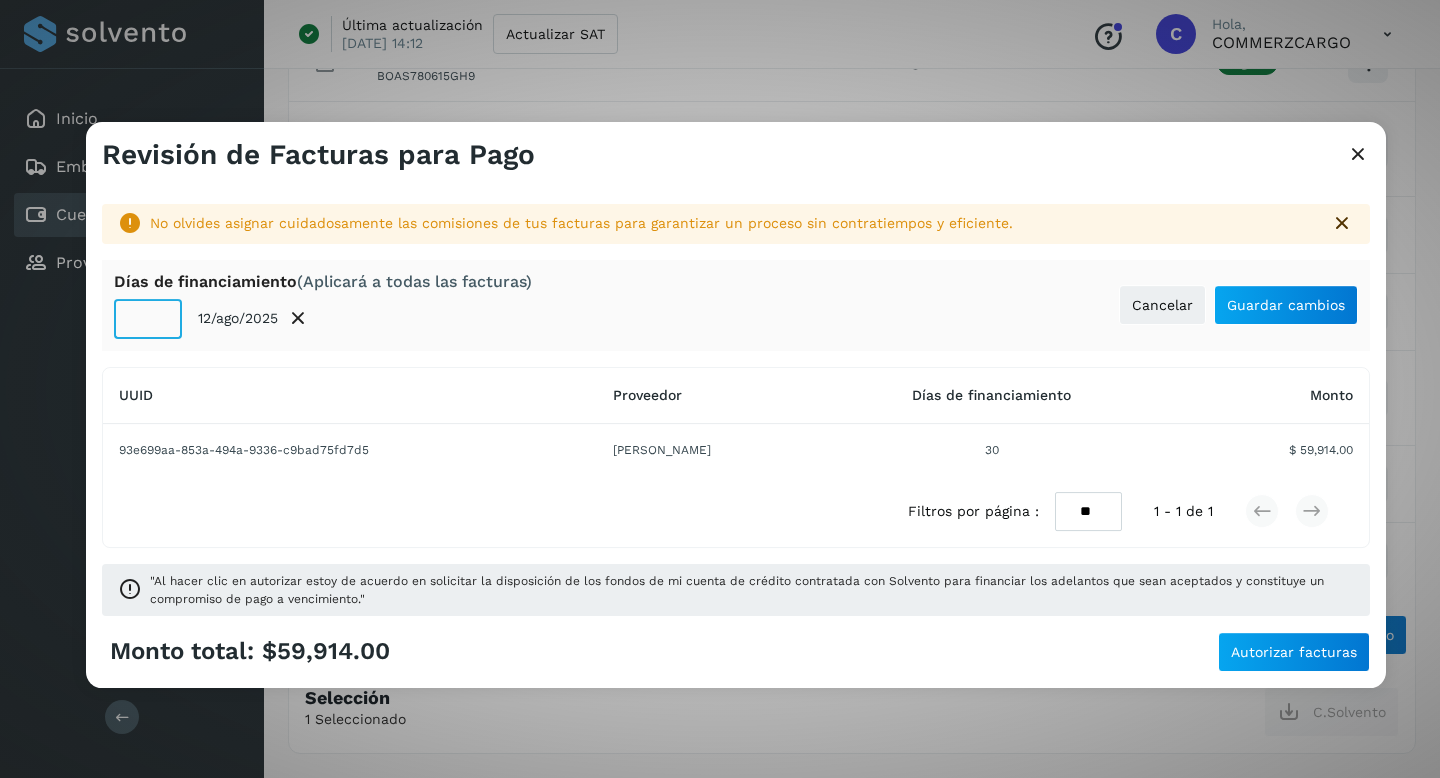click on "**" 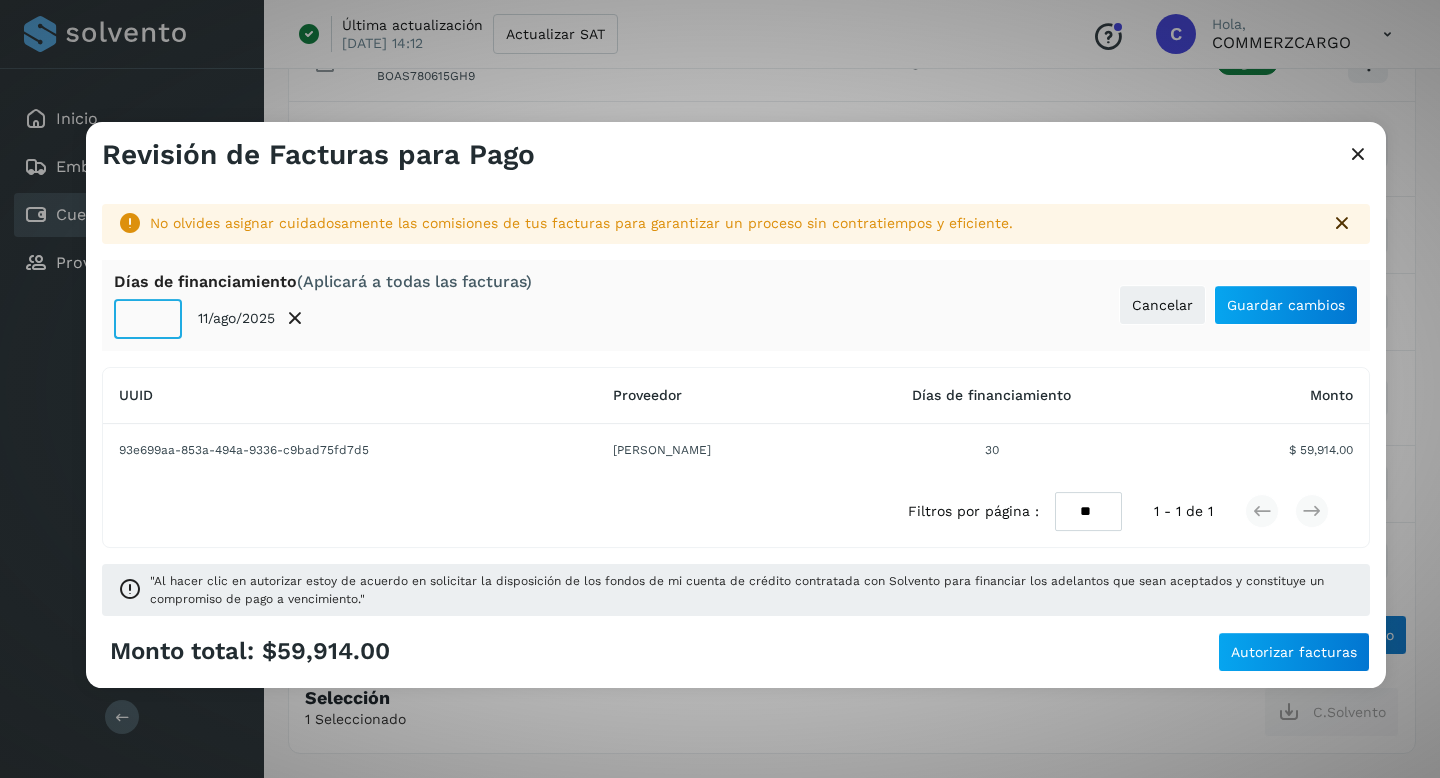 click on "**" 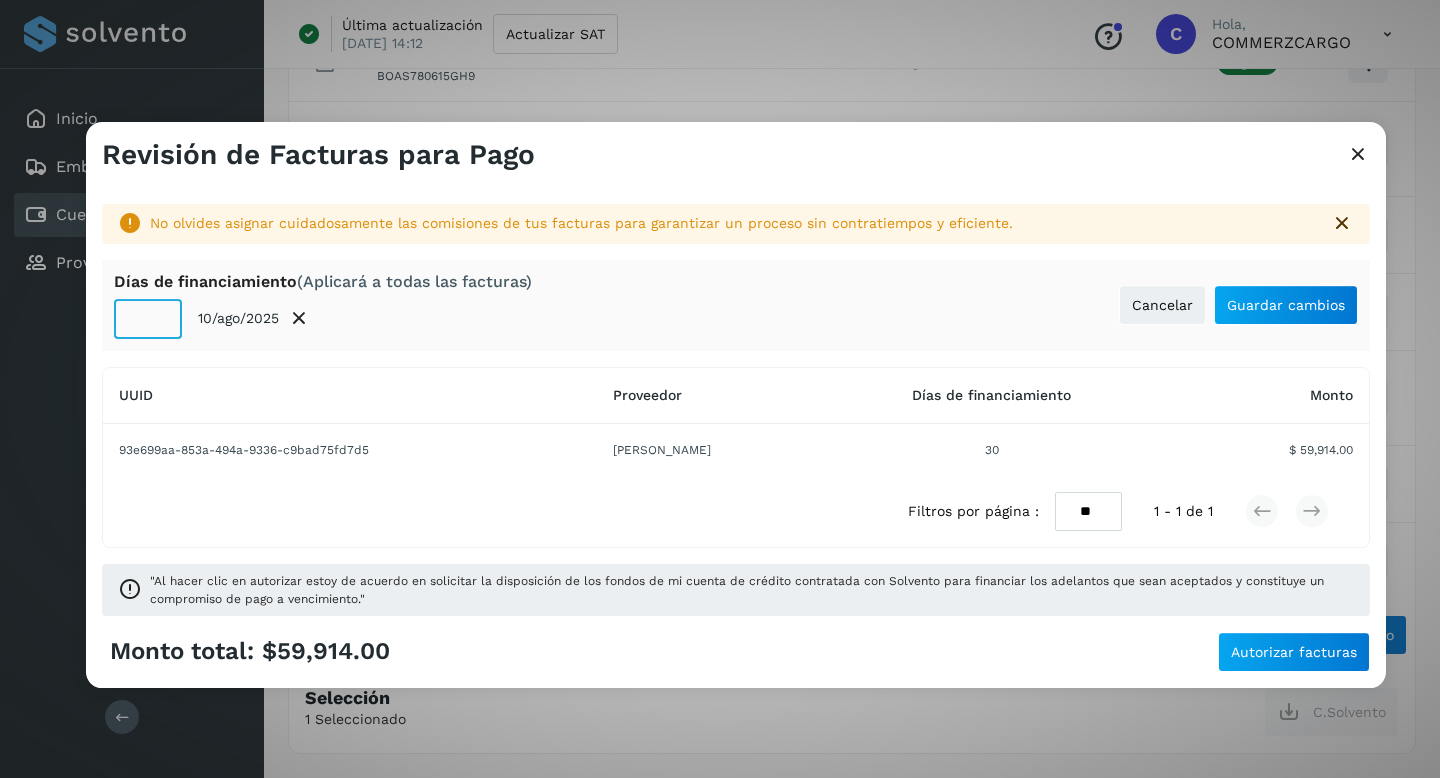 click on "**" 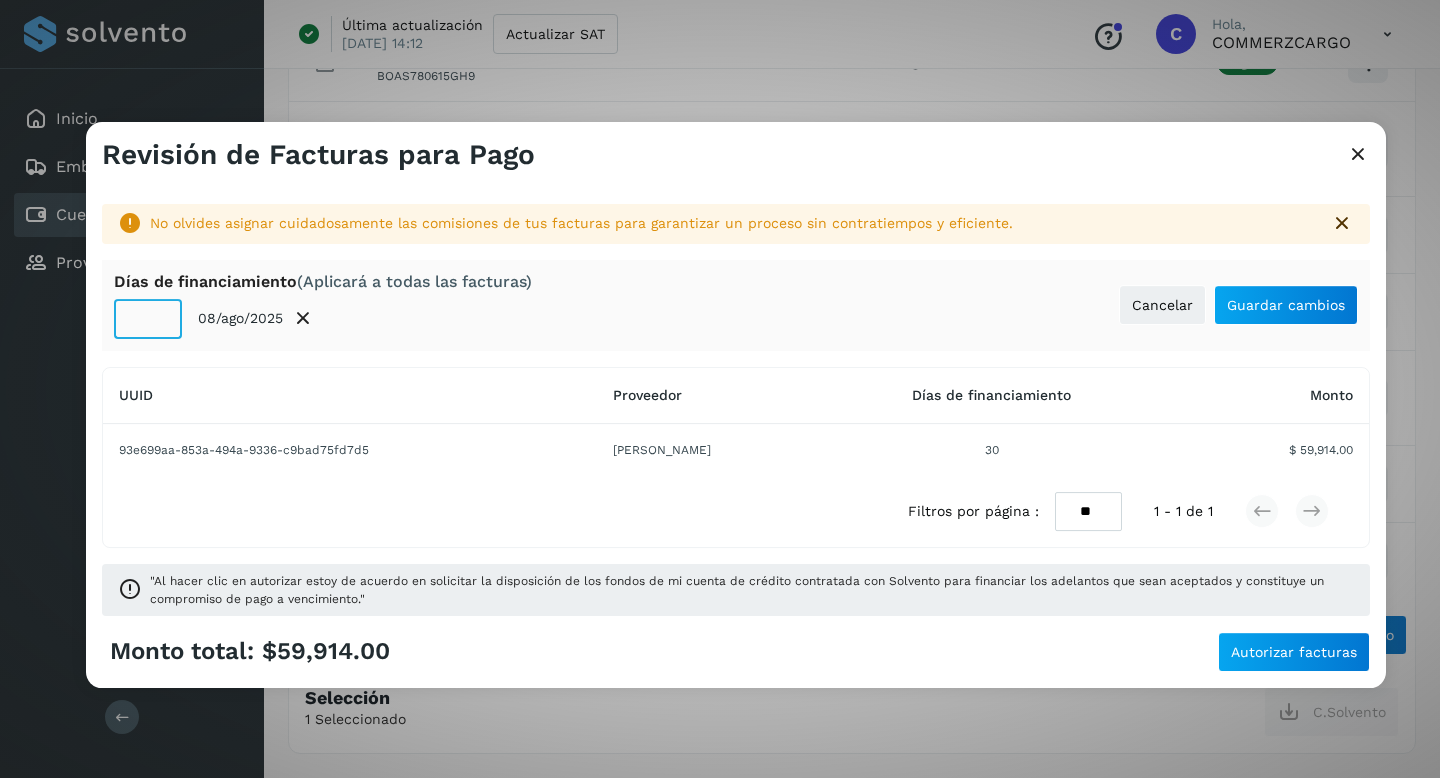 click on "**" 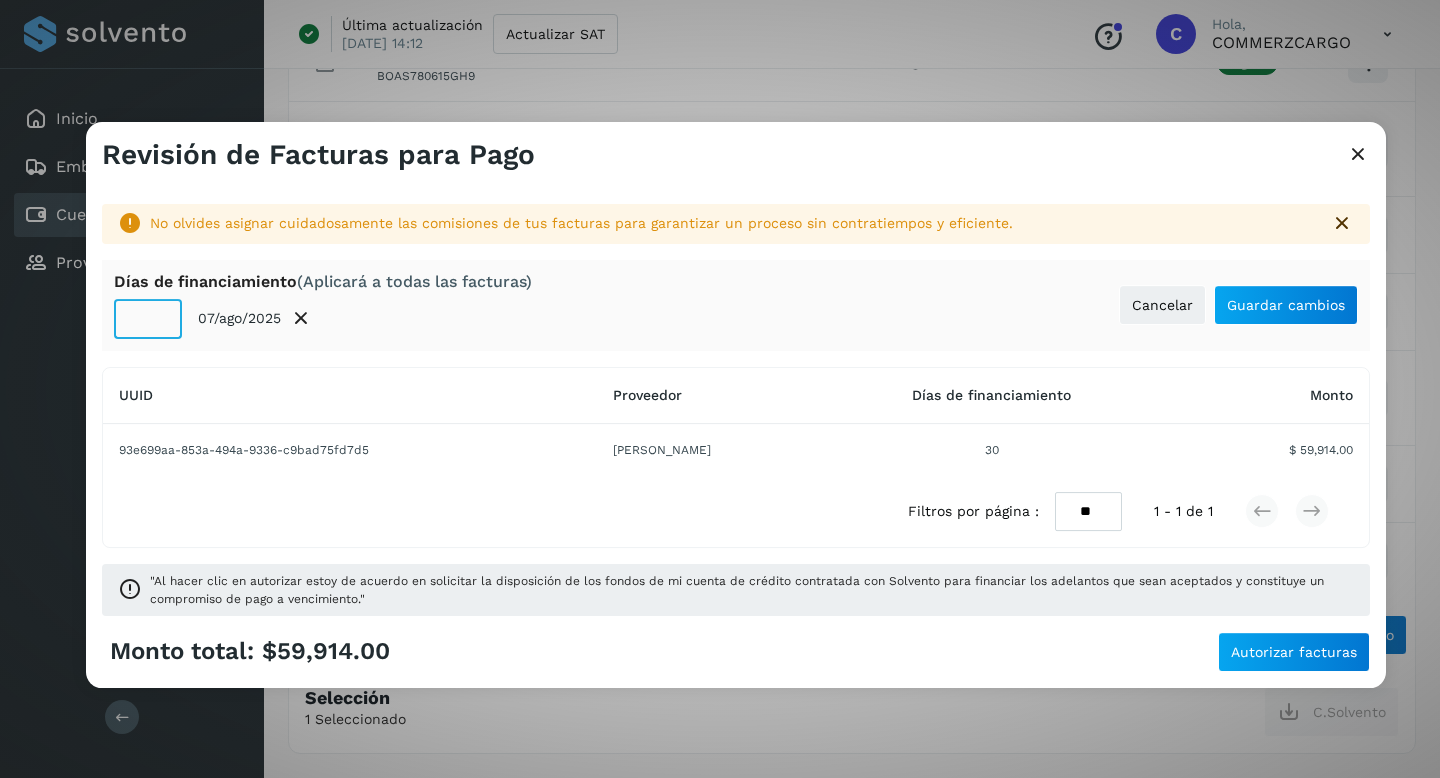 click on "**" 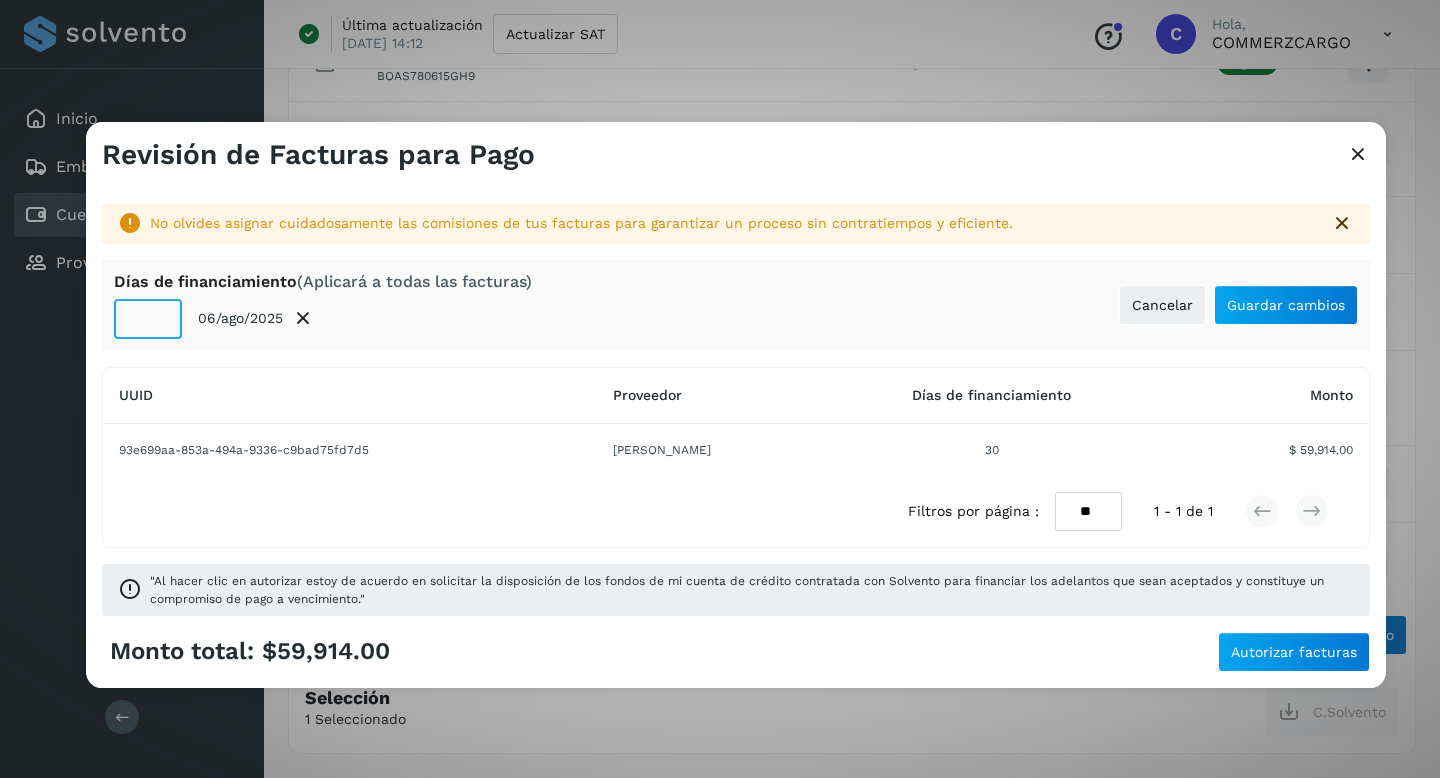 click on "**" 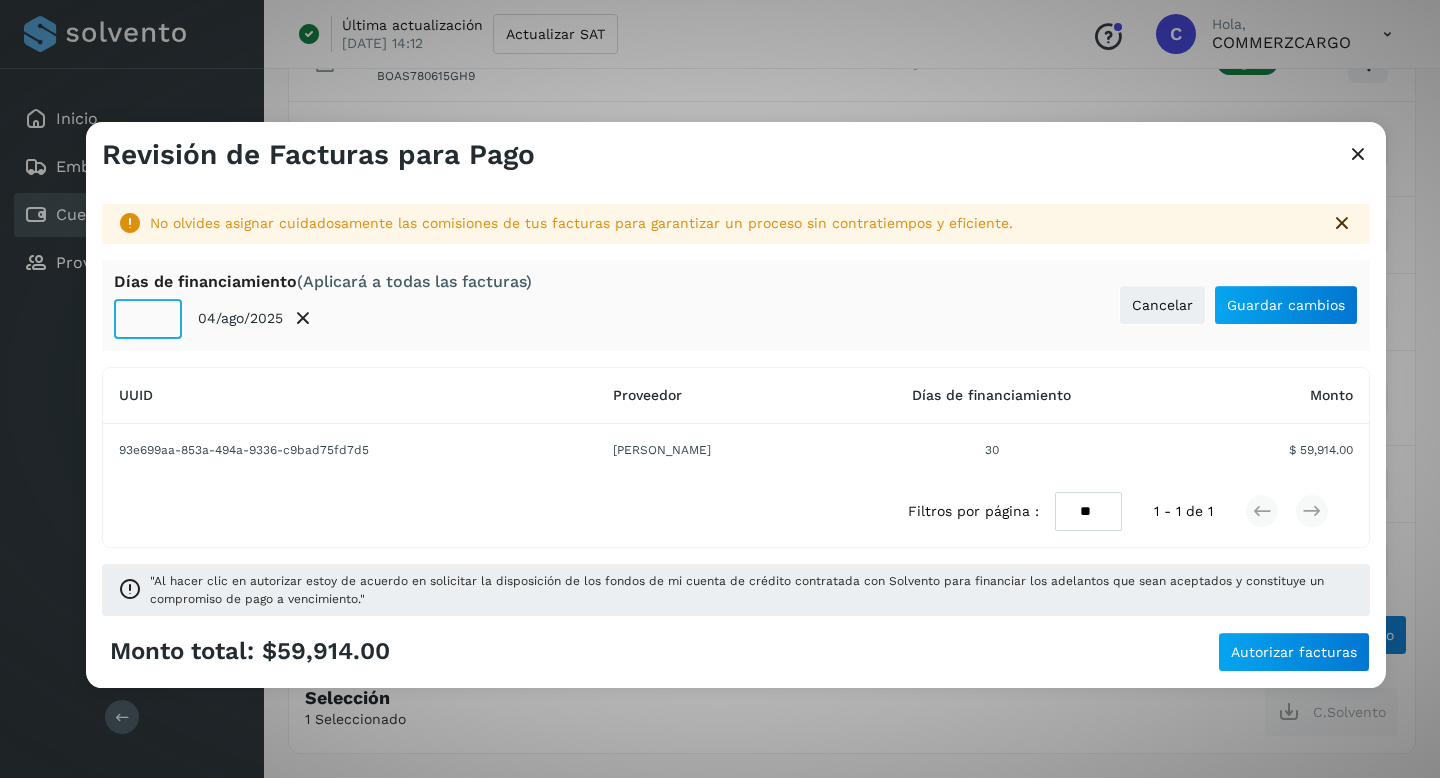 click on "**" 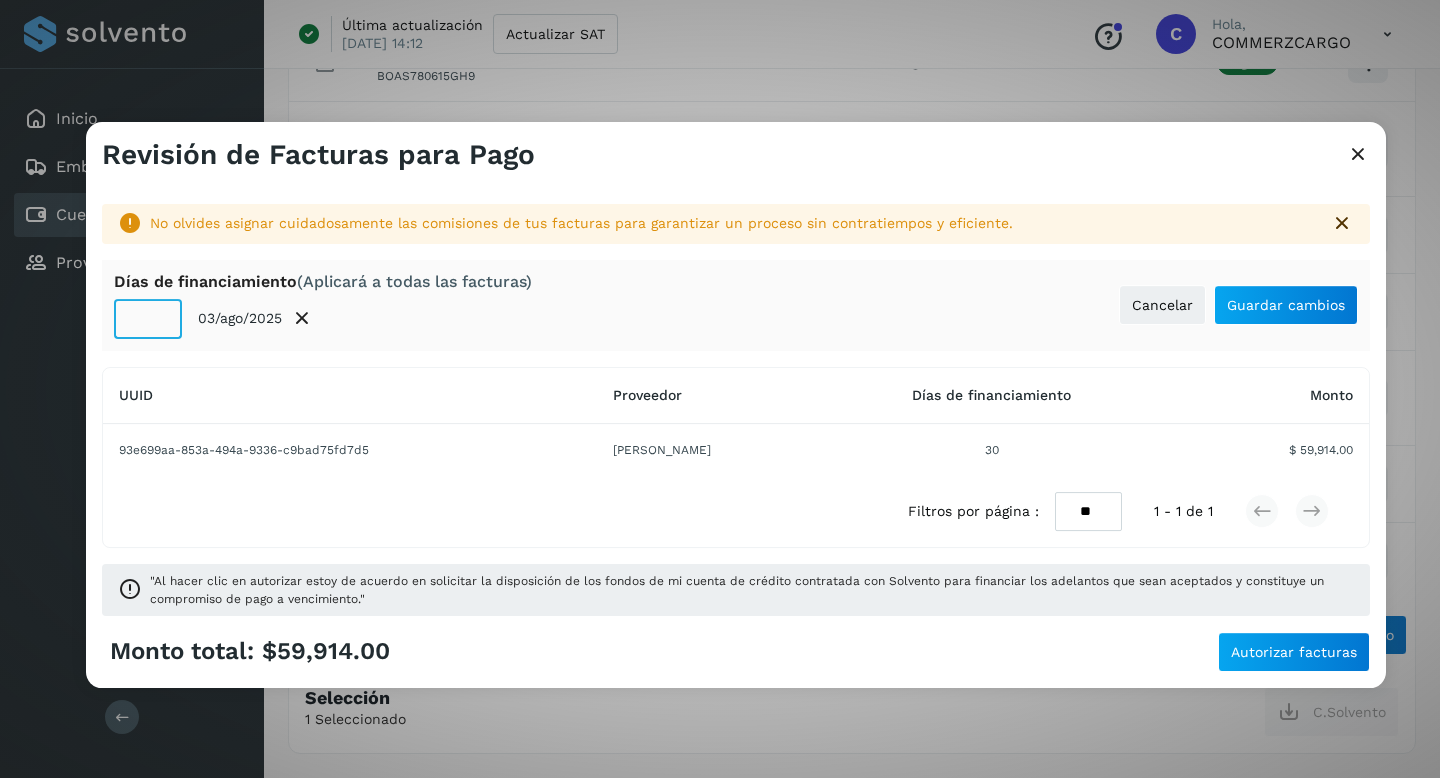 click on "**" 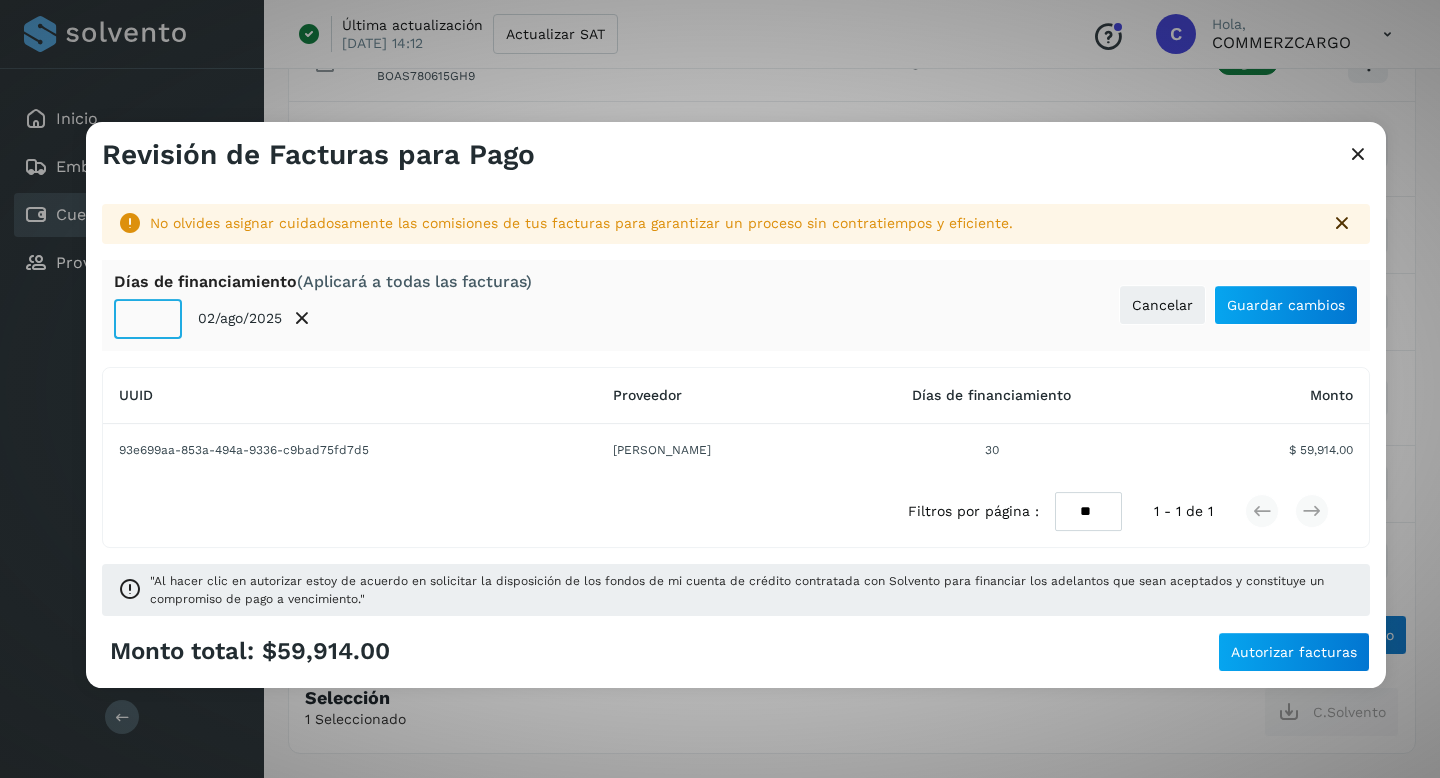 click on "**" 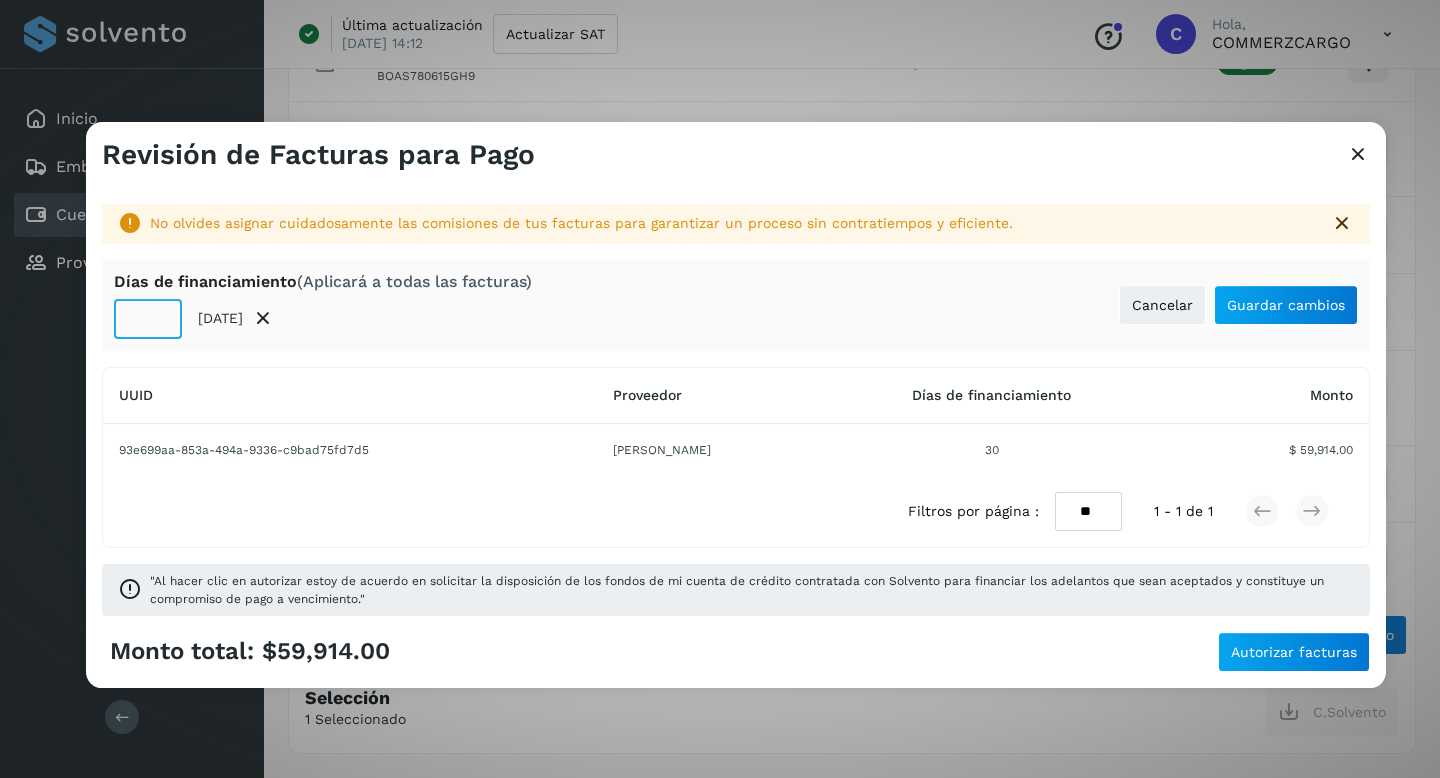 click on "**" 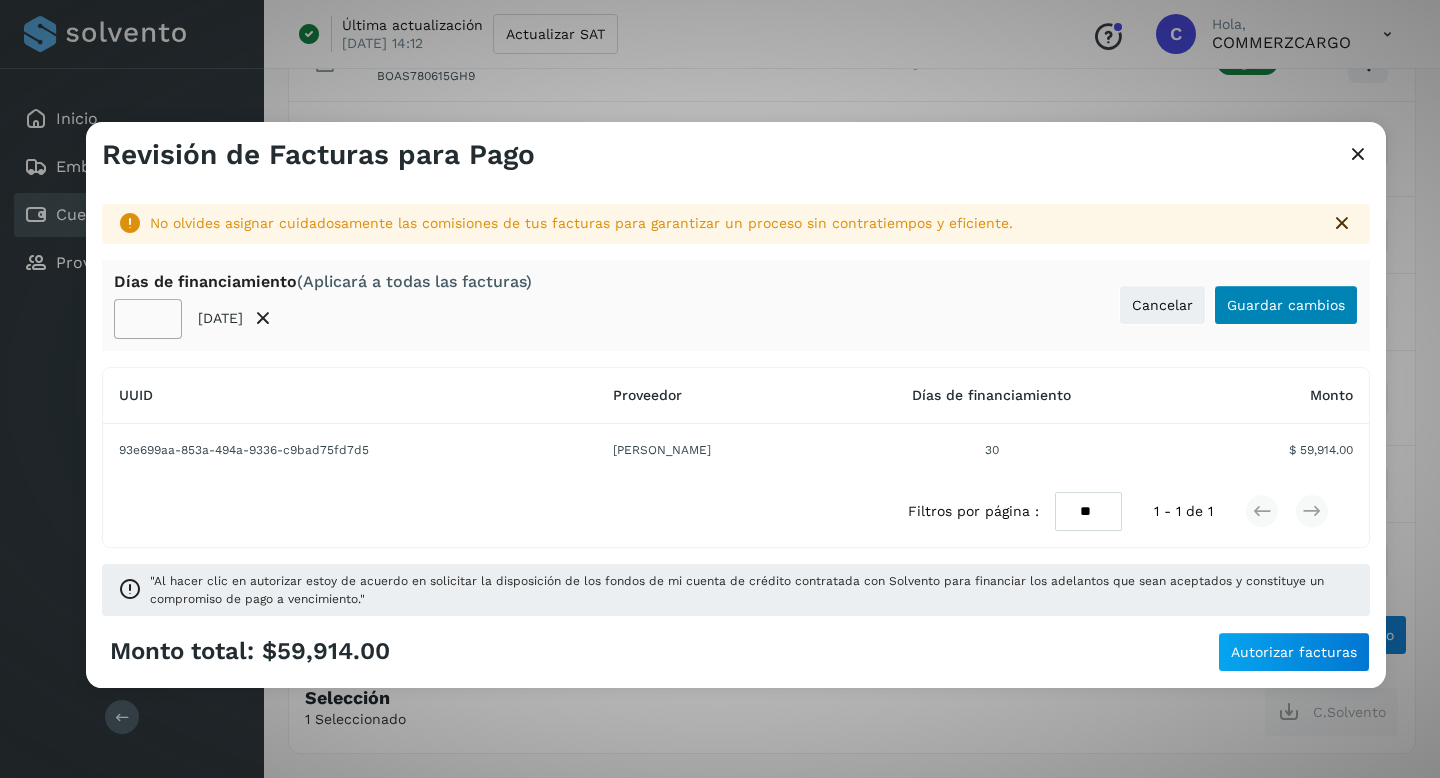 click on "Guardar cambios" 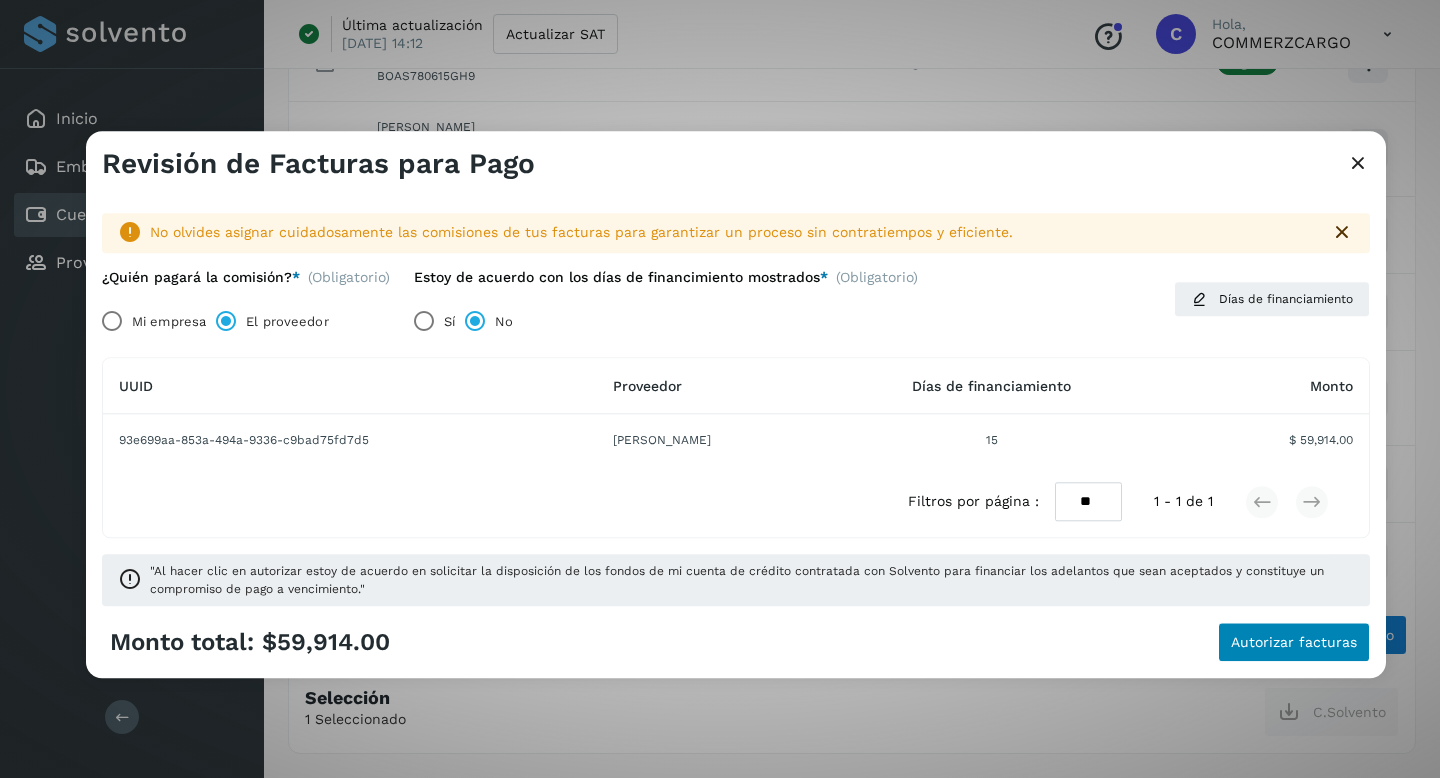 click on "Autorizar facturas" 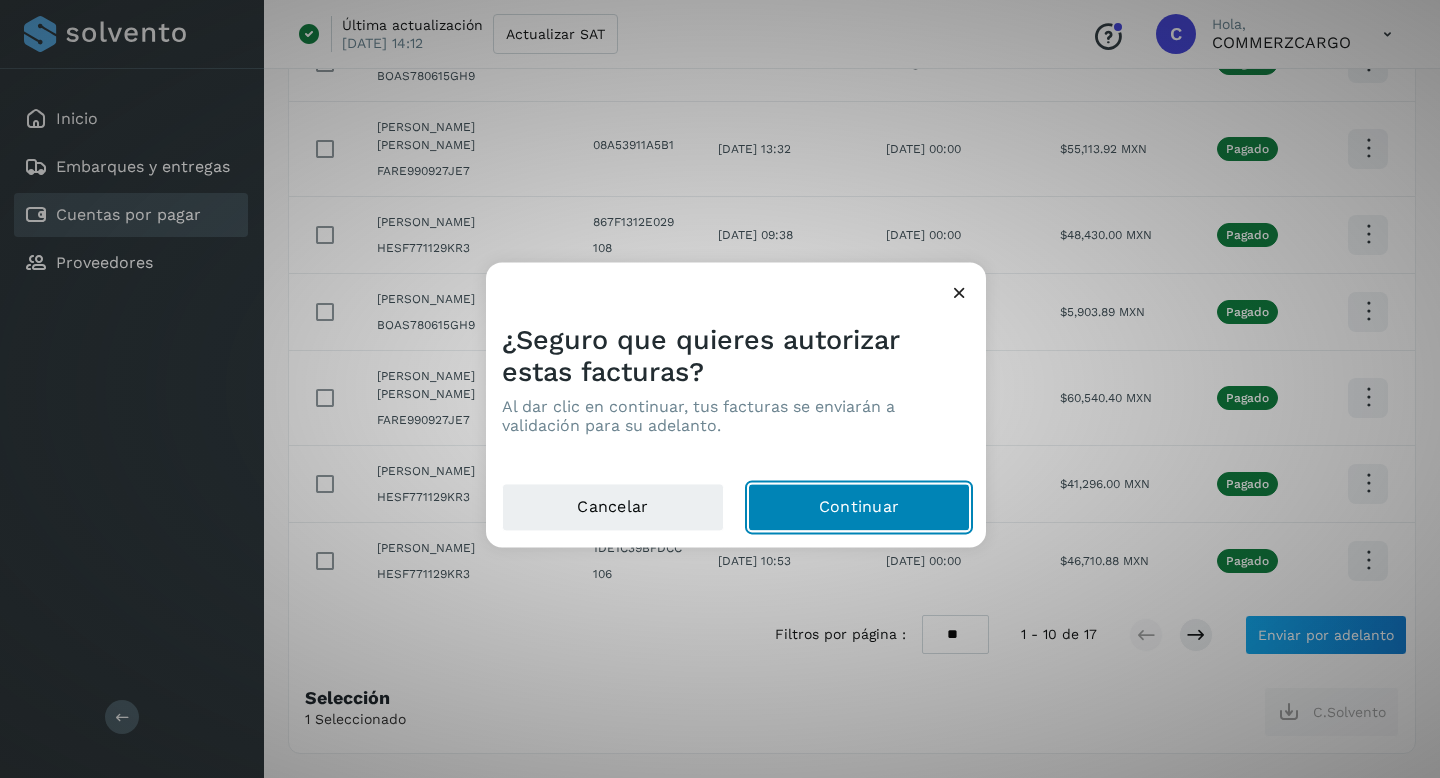 click on "Continuar" 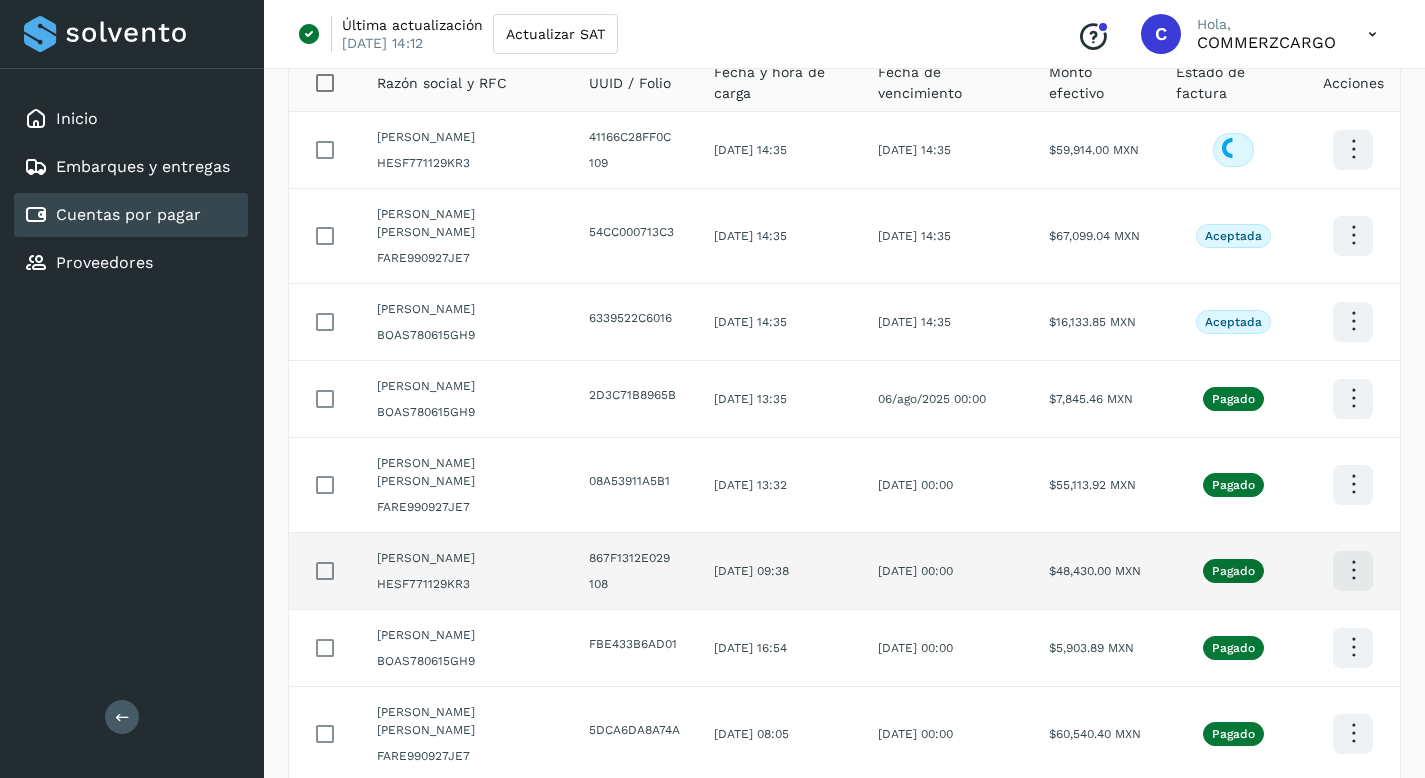 scroll, scrollTop: 0, scrollLeft: 0, axis: both 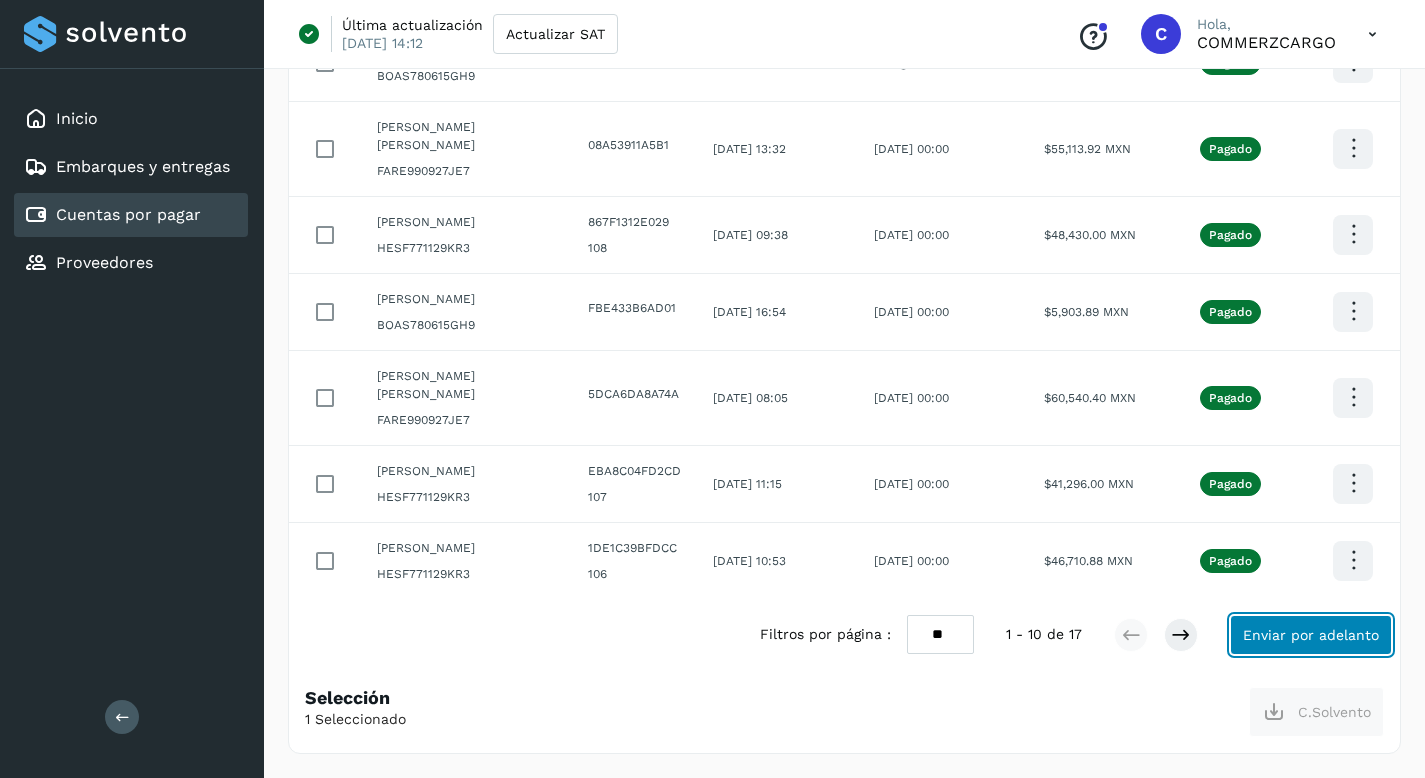 click on "Enviar por adelanto" 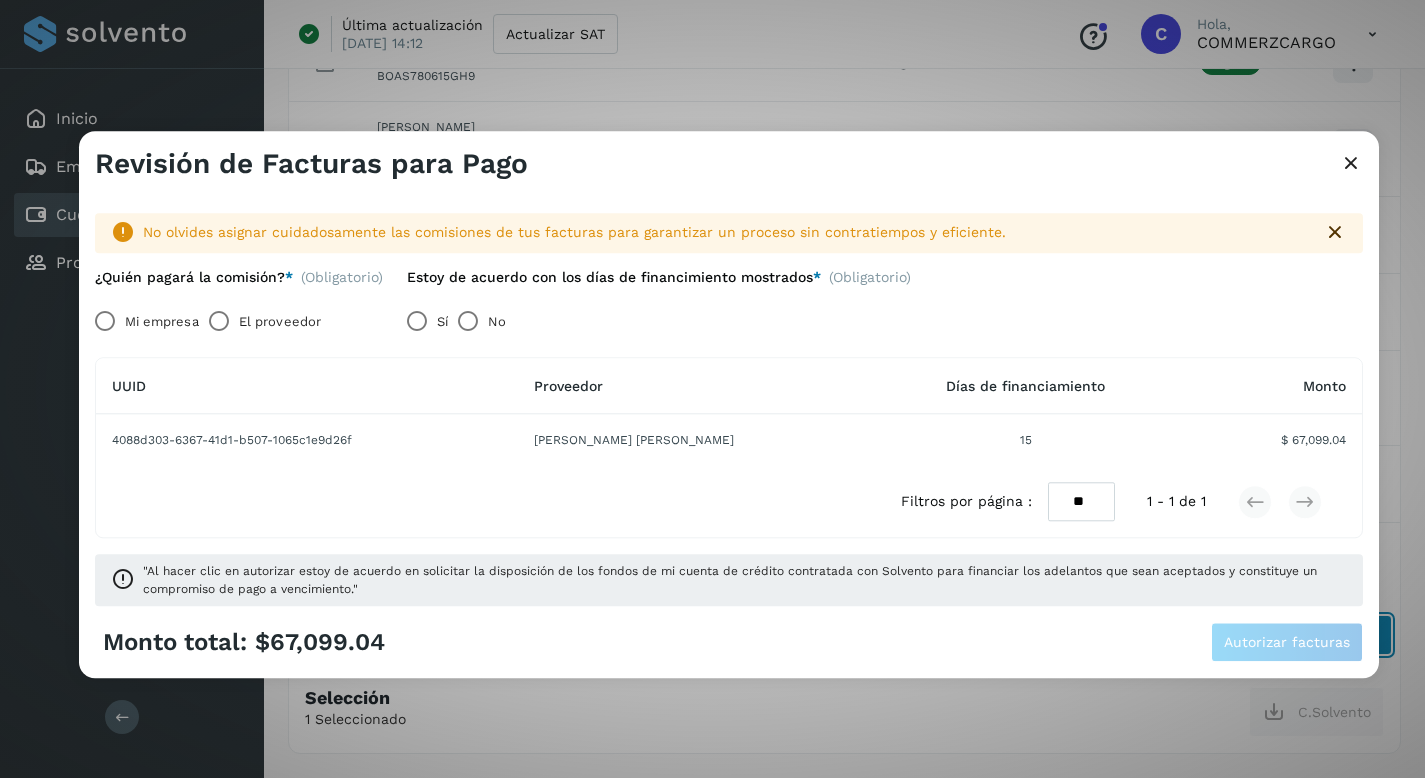scroll, scrollTop: 520, scrollLeft: 0, axis: vertical 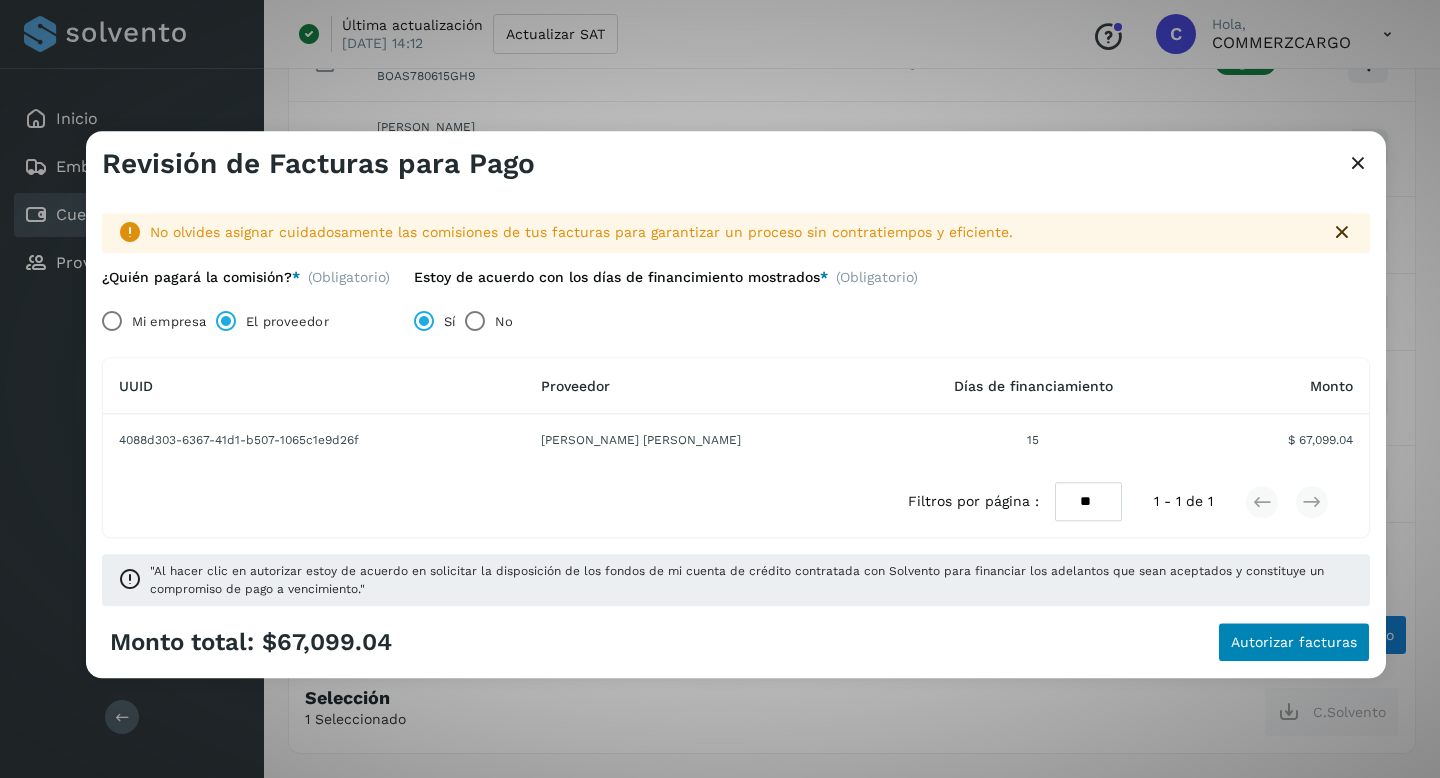 click on "Autorizar facturas" 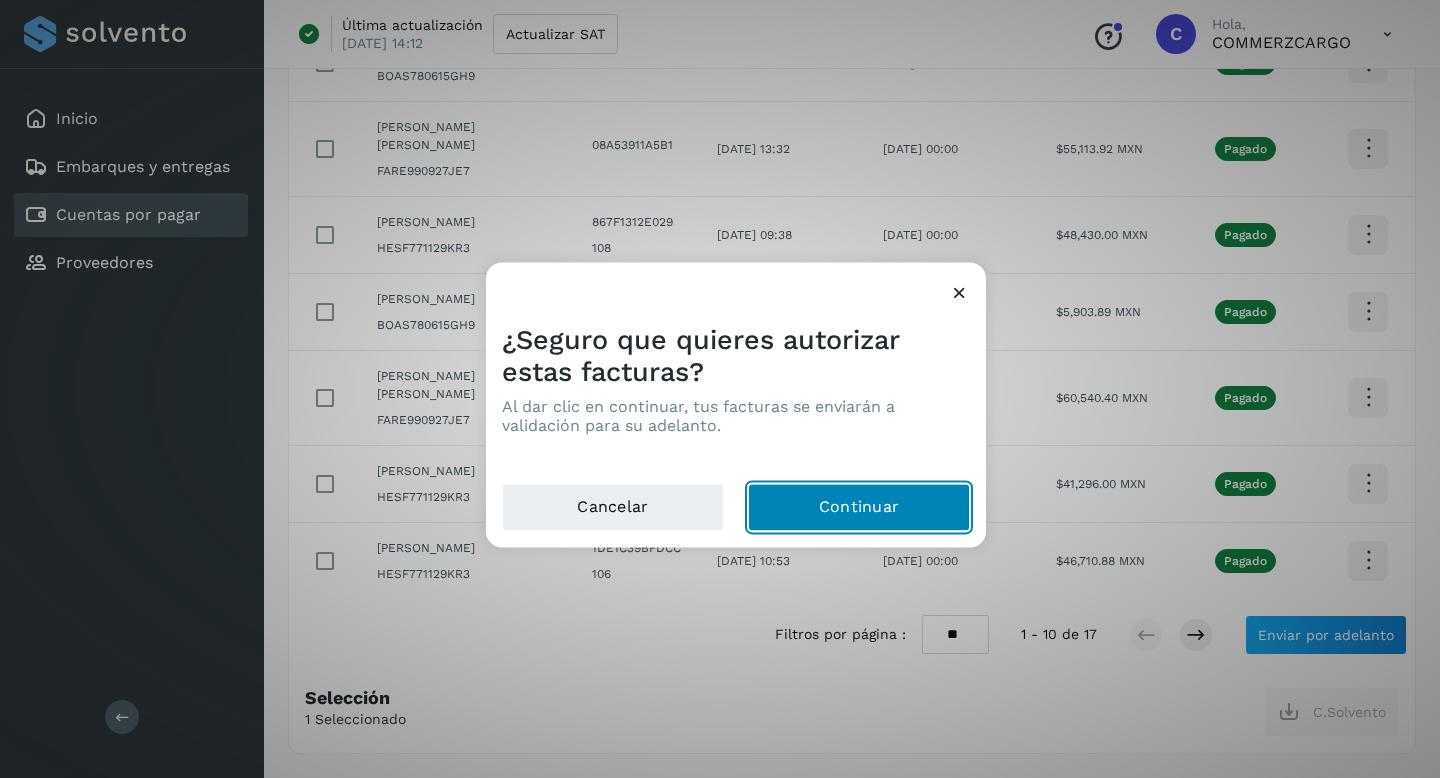click on "Continuar" 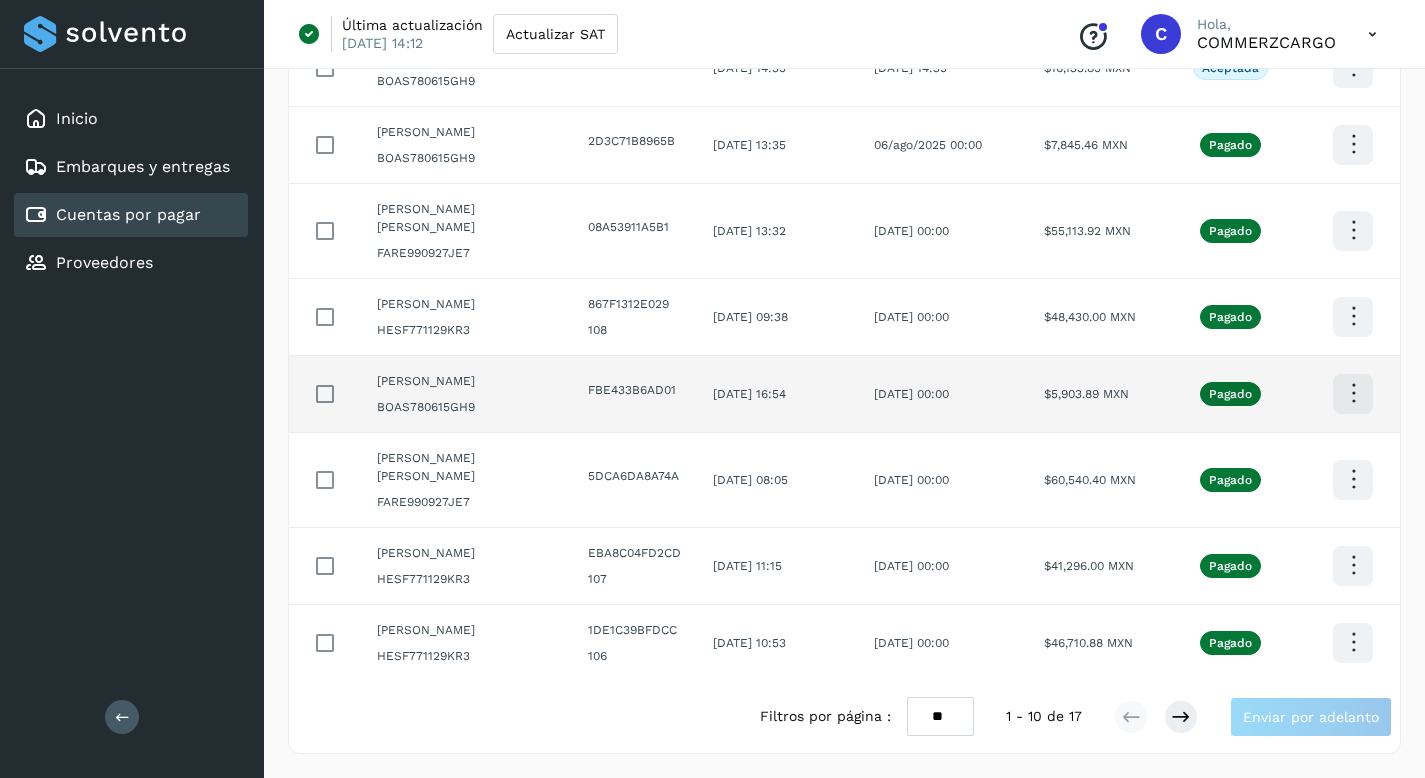 scroll, scrollTop: 0, scrollLeft: 0, axis: both 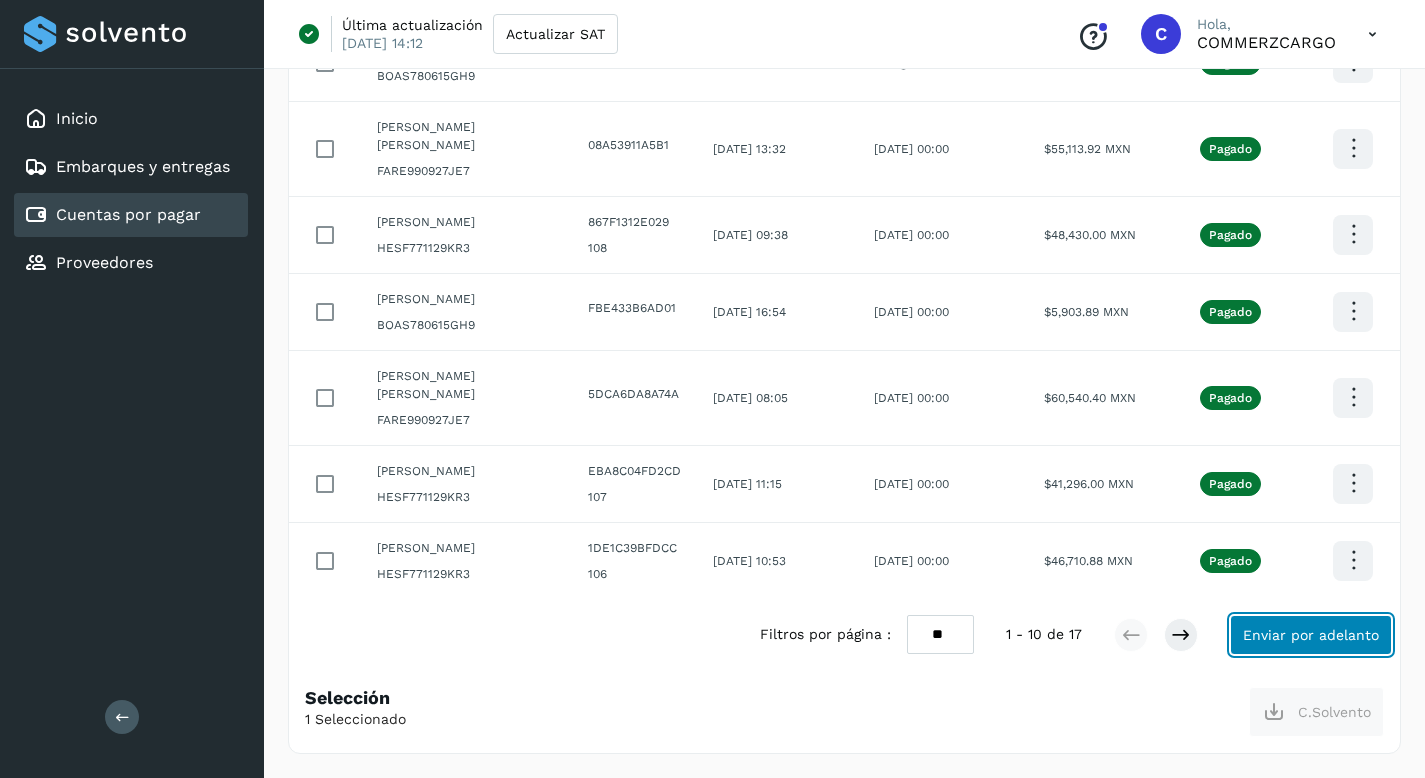 click on "Enviar por adelanto" 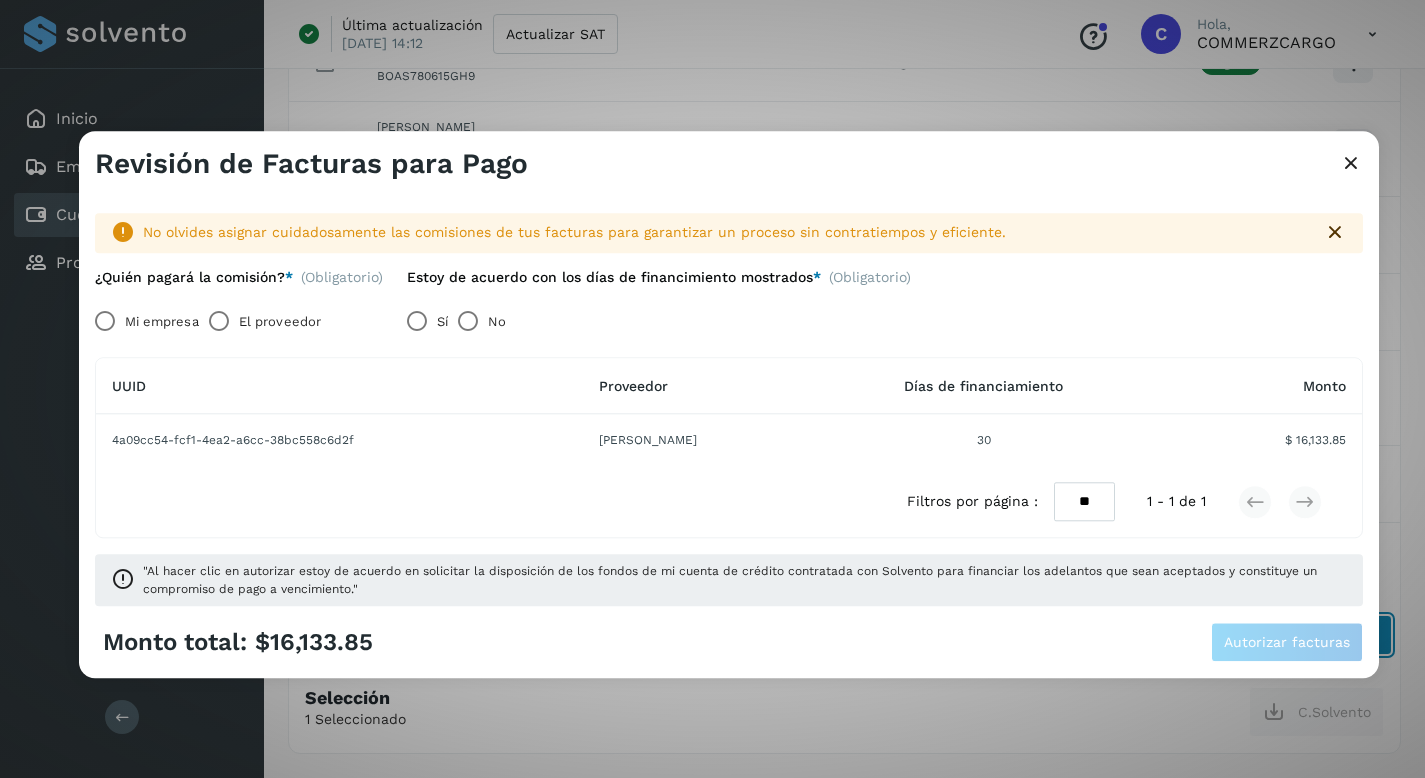 scroll, scrollTop: 520, scrollLeft: 0, axis: vertical 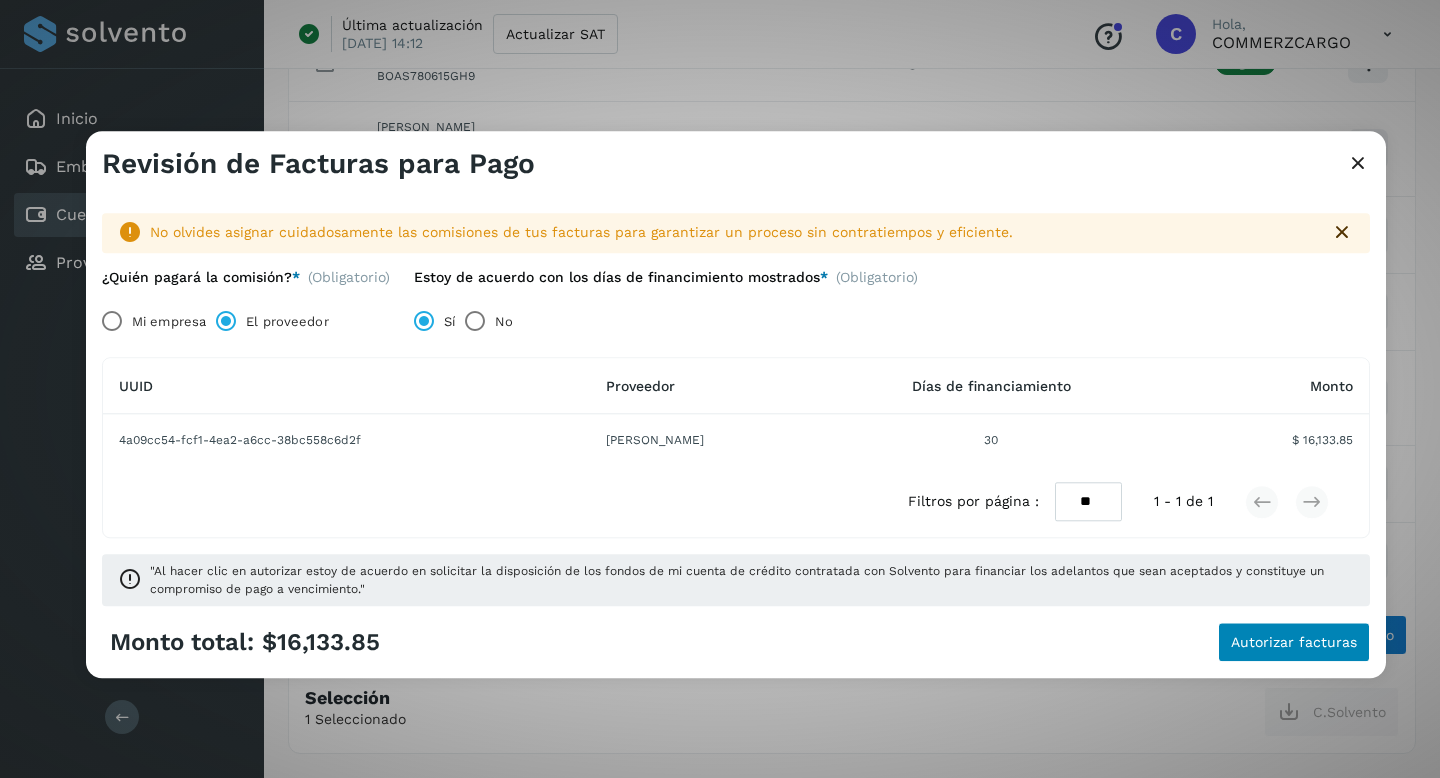 click on "Autorizar facturas" 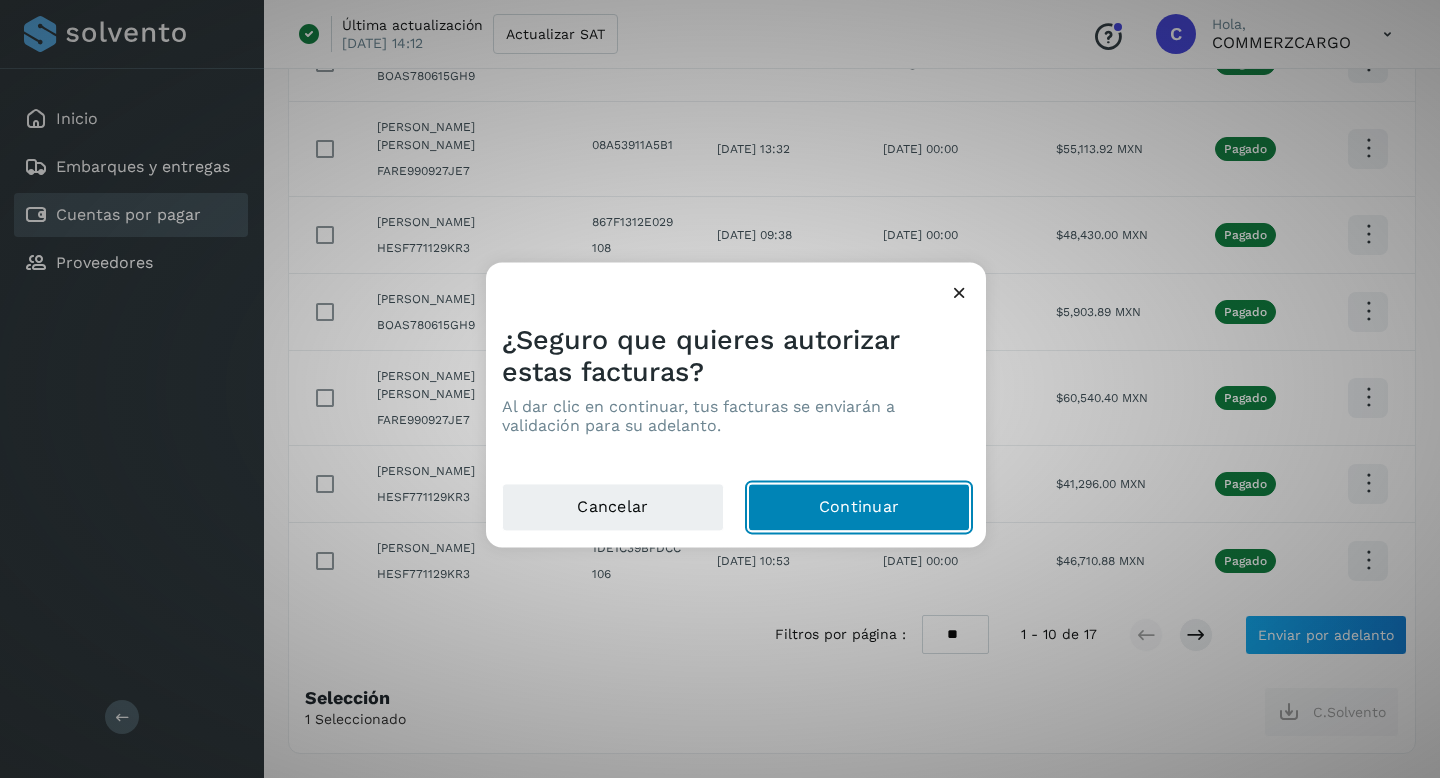 click on "Continuar" 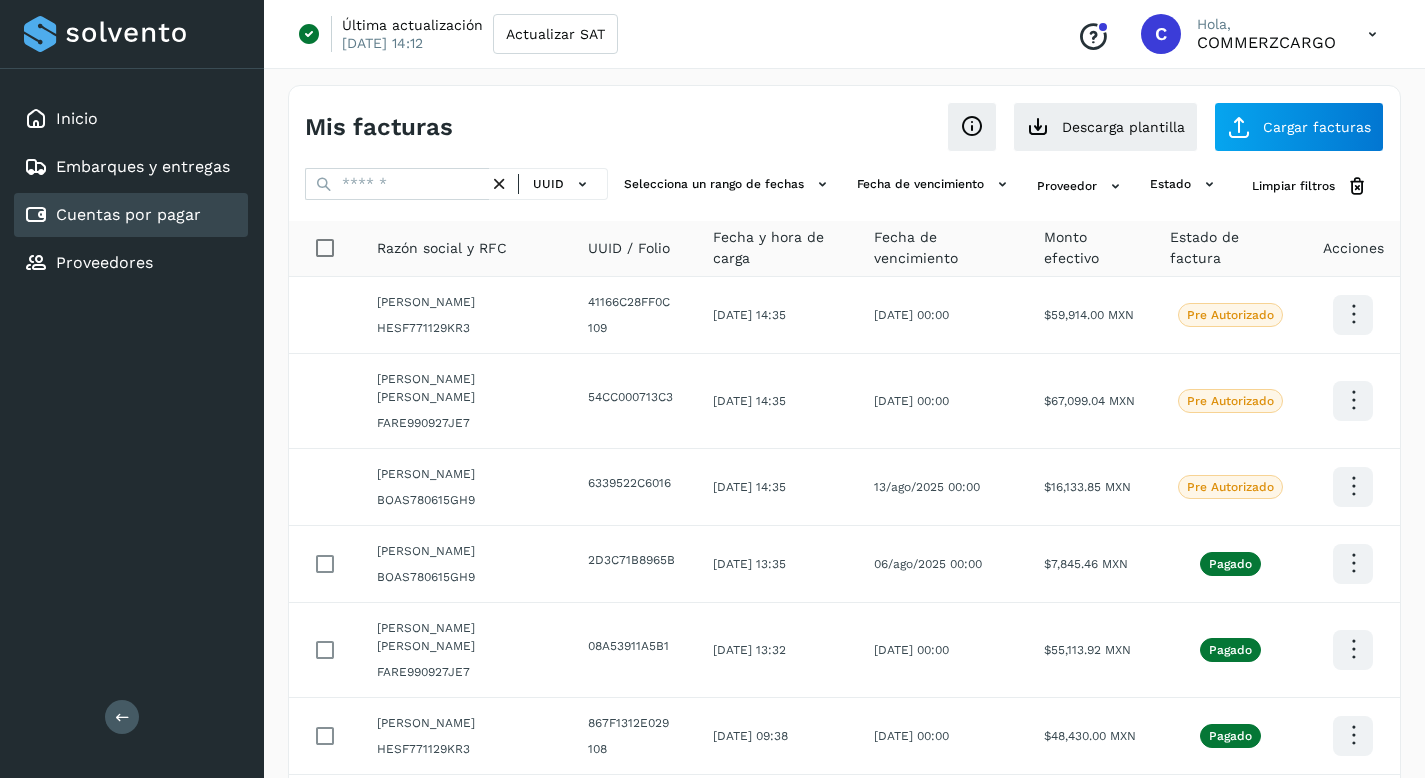scroll, scrollTop: 0, scrollLeft: 0, axis: both 